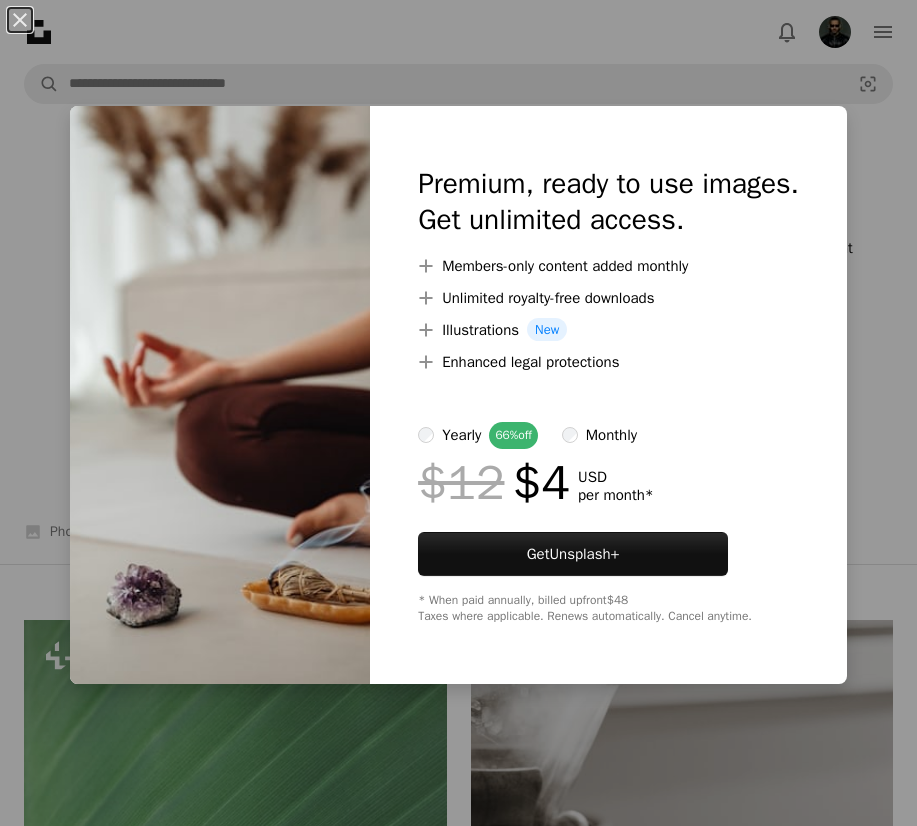 scroll, scrollTop: 1700, scrollLeft: 0, axis: vertical 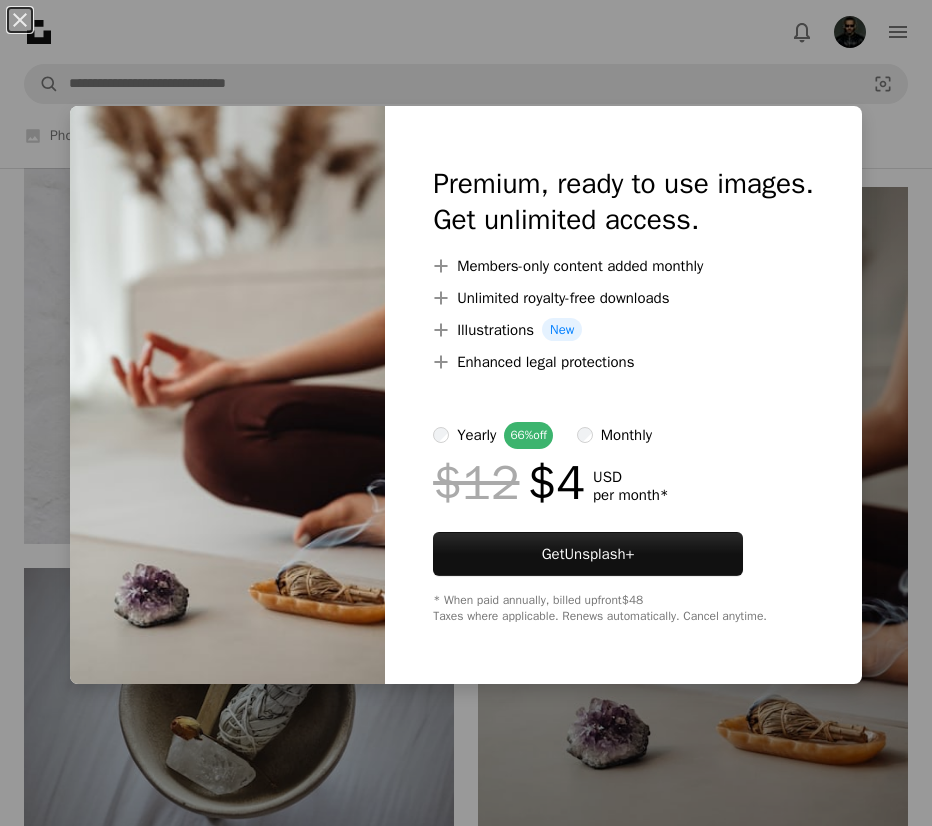 click on "An X shape Premium, ready to use images. Get unlimited access. A plus sign Members-only content added monthly A plus sign Unlimited royalty-free downloads A plus sign Illustrations  New A plus sign Enhanced legal protections yearly 66%  off monthly $12   $4 USD per month * Get  Unsplash+ * When paid annually, billed upfront  $48 Taxes where applicable. Renews automatically. Cancel anytime." at bounding box center [466, 413] 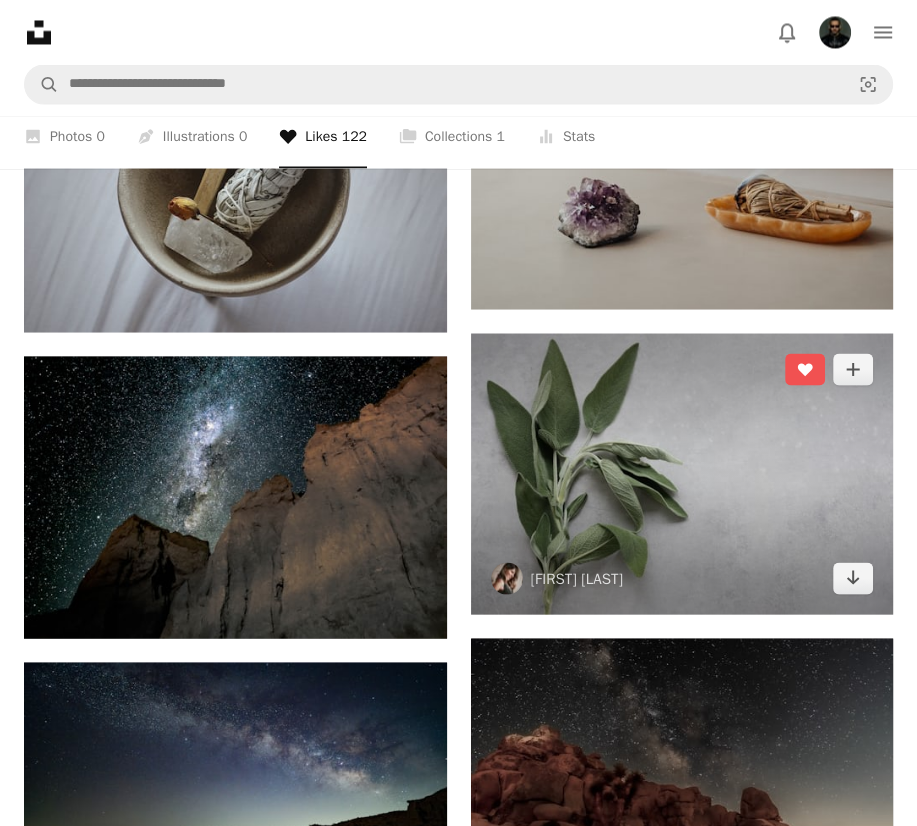 scroll, scrollTop: 2200, scrollLeft: 0, axis: vertical 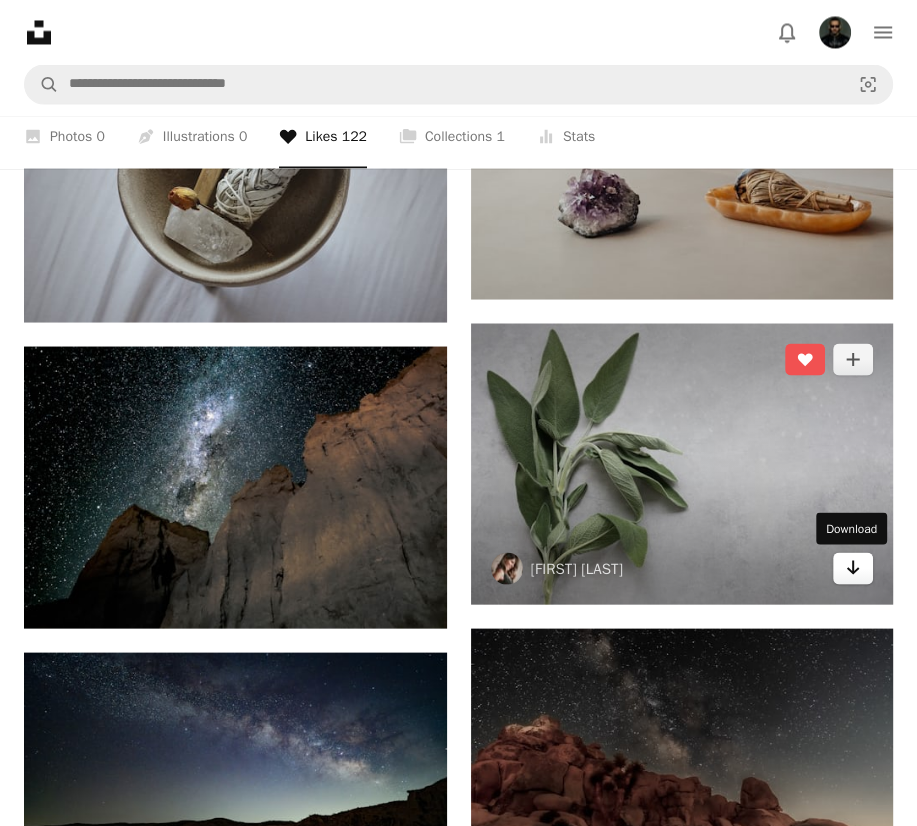 click on "Arrow pointing down" 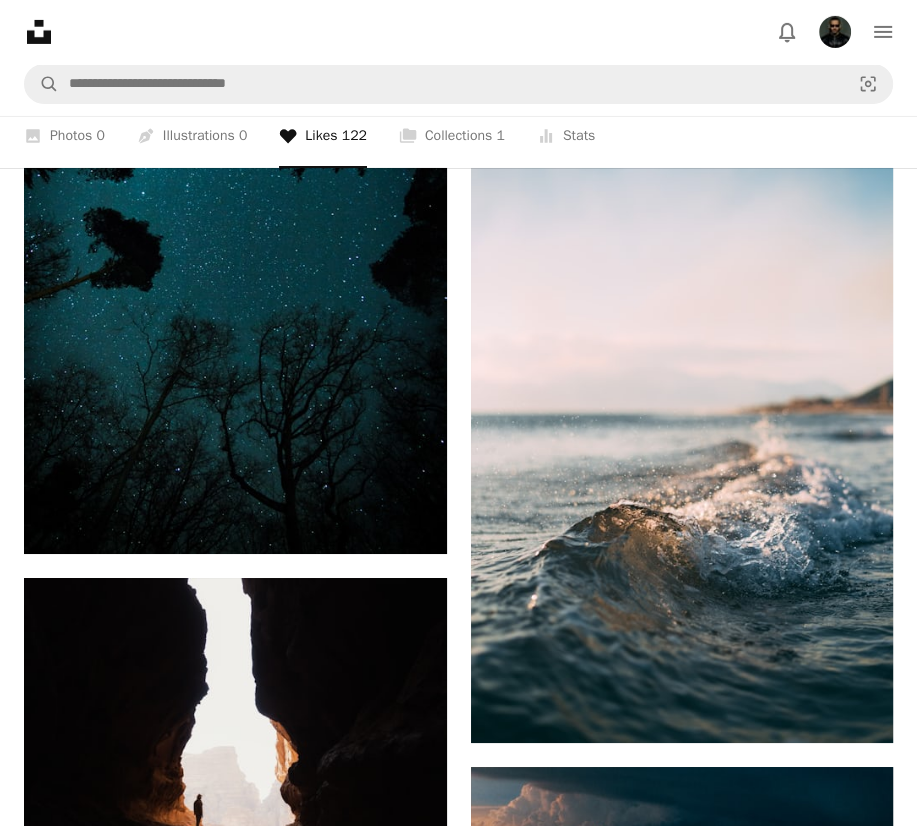 scroll, scrollTop: 4400, scrollLeft: 0, axis: vertical 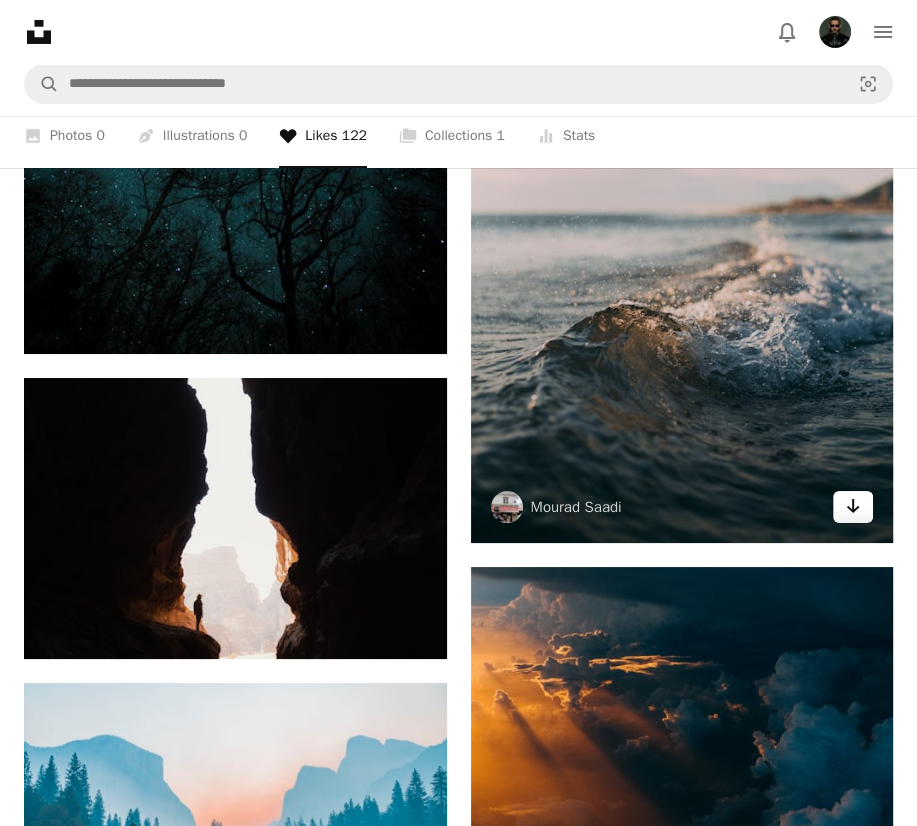 click on "Arrow pointing down" 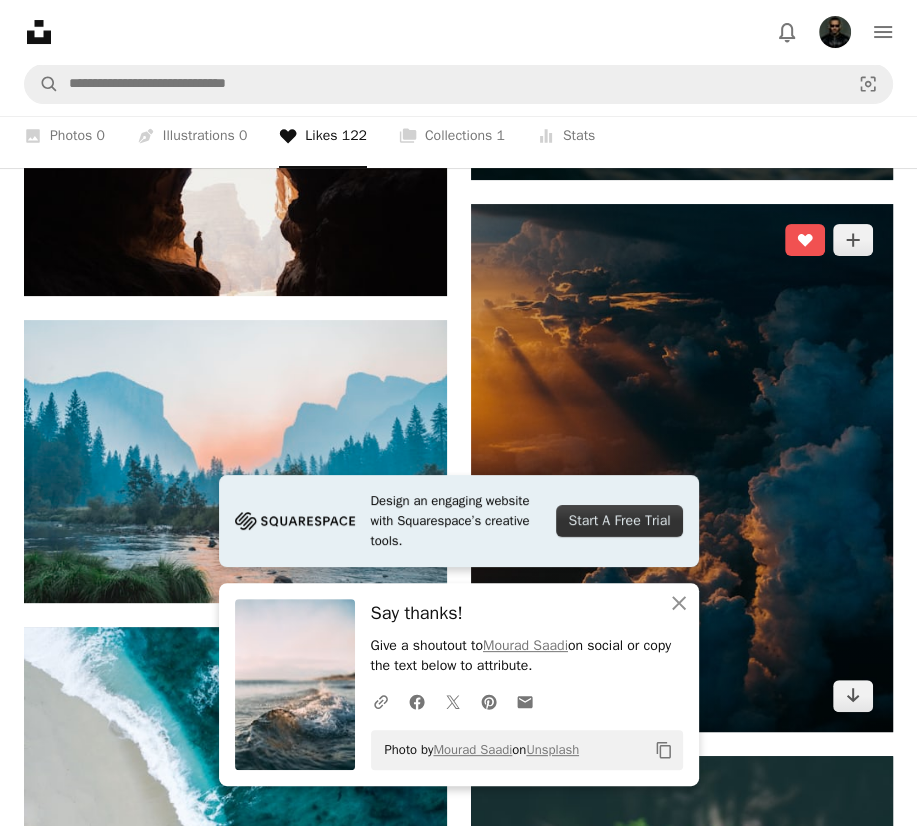 scroll, scrollTop: 4900, scrollLeft: 0, axis: vertical 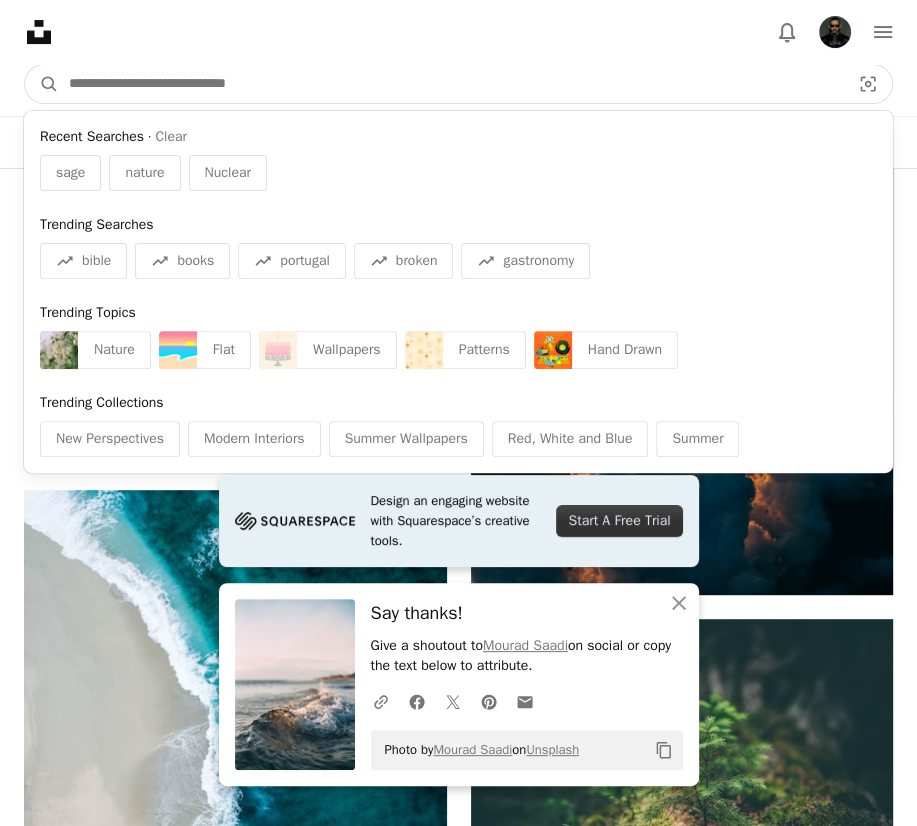 click at bounding box center [451, 84] 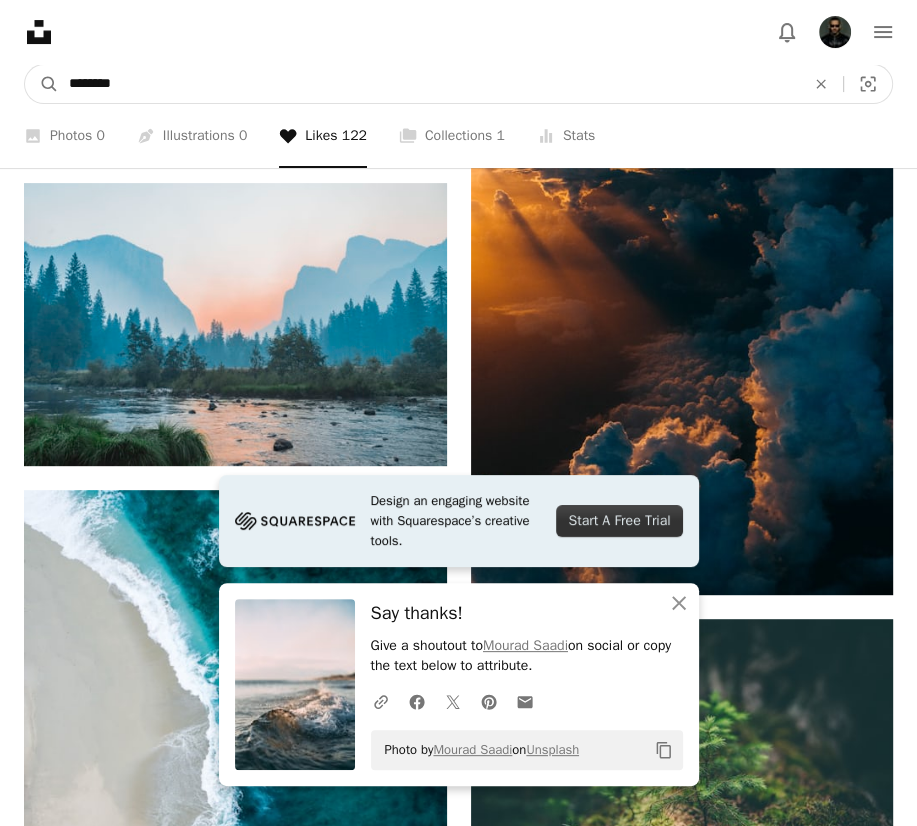 type on "********" 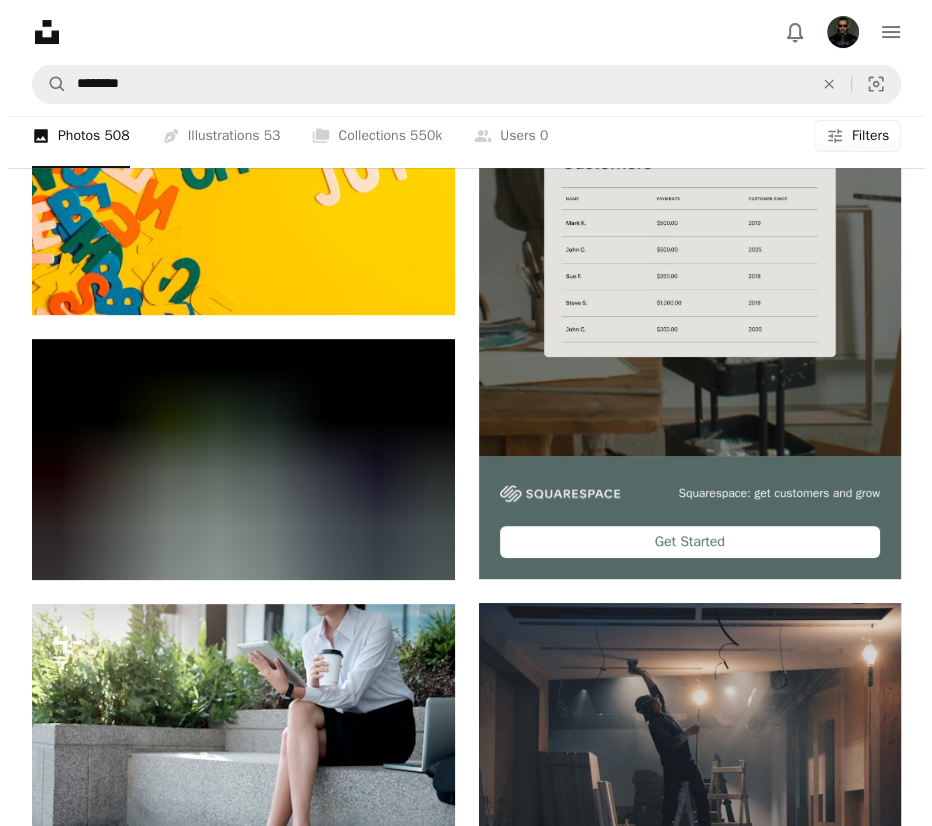 scroll, scrollTop: 600, scrollLeft: 0, axis: vertical 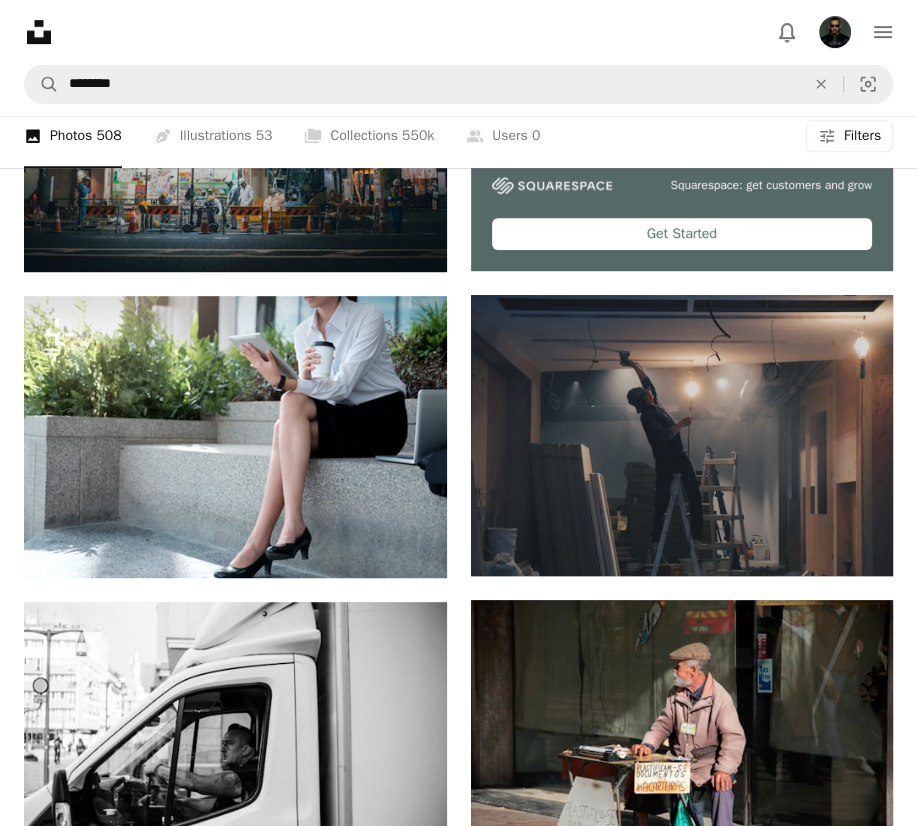 click on "Plus sign for Unsplash+ A heart A plus sign [FIRST] [LAST] For  Unsplash+ A lock   Download A heart A plus sign [FIRST] [LAST] Arrow pointing down Plus sign for Unsplash+ A heart A plus sign Getty Images For  Unsplash+ A lock   Download A heart A plus sign [FIRST] [LAST] Available for hire A checkmark inside of a circle Arrow pointing down A heart A plus sign [FIRST] [LAST] Arrow pointing down A heart A plus sign [FIRST] [LAST] Arrow pointing down Plus sign for Unsplash+ A heart A plus sign [FIRST] [LAST] Available for hire A checkmark inside of a circle Arrow pointing down A heart A plus sign [FIRST] [LAST] Arrow pointing down" at bounding box center (235, 1755) 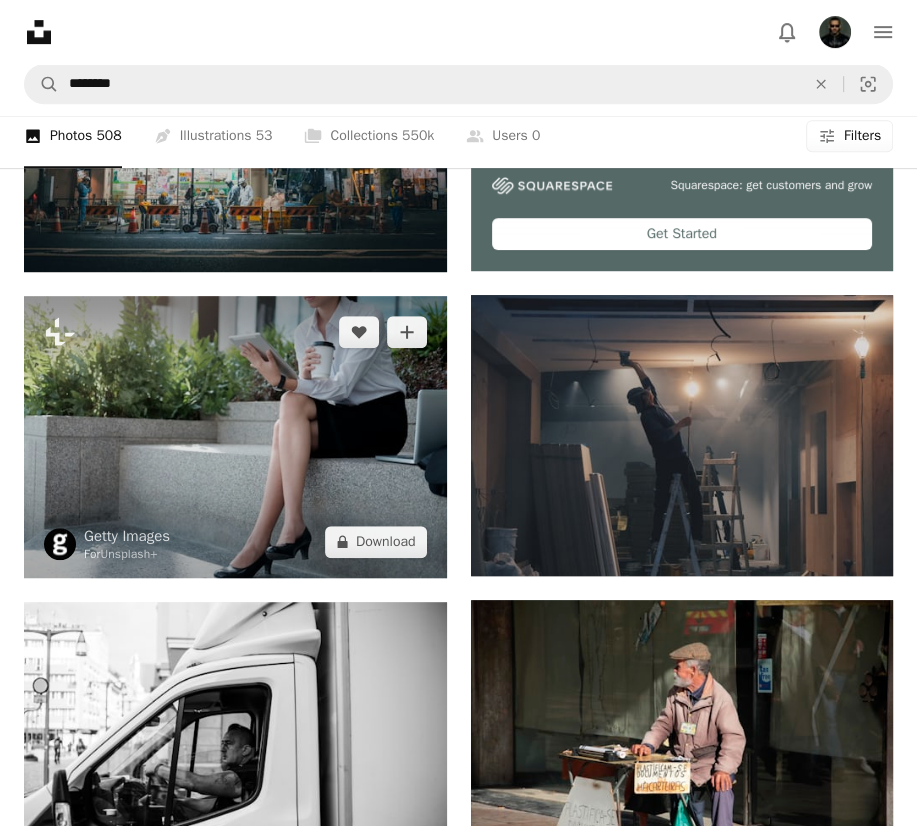 click at bounding box center [235, 436] 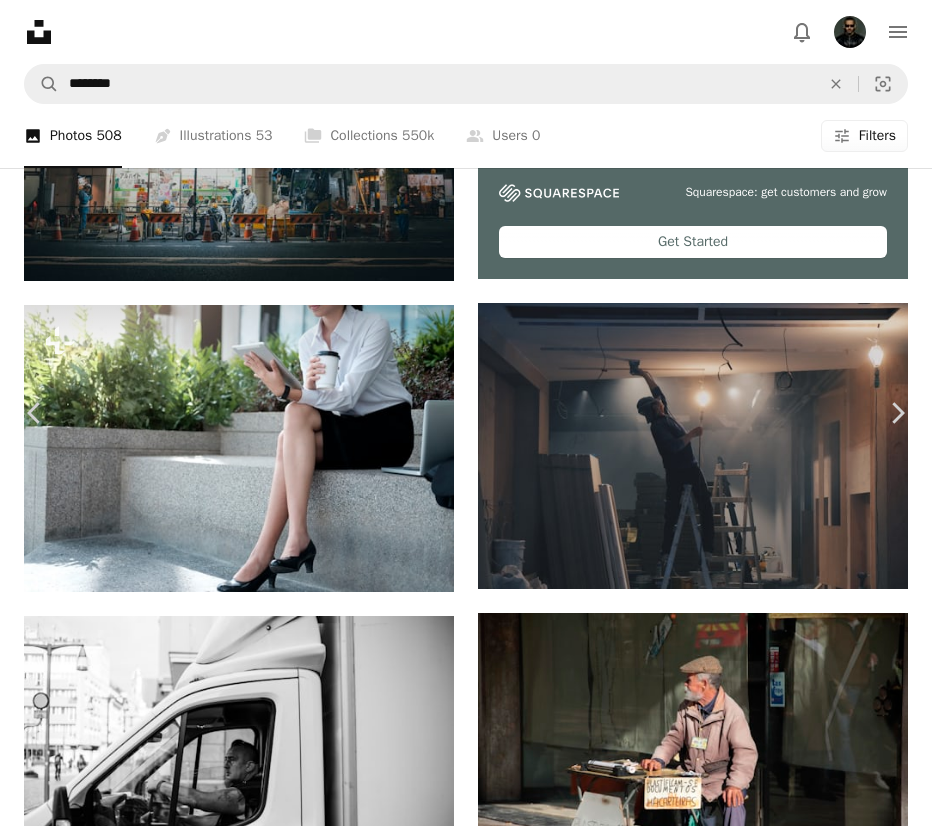 scroll, scrollTop: 0, scrollLeft: 0, axis: both 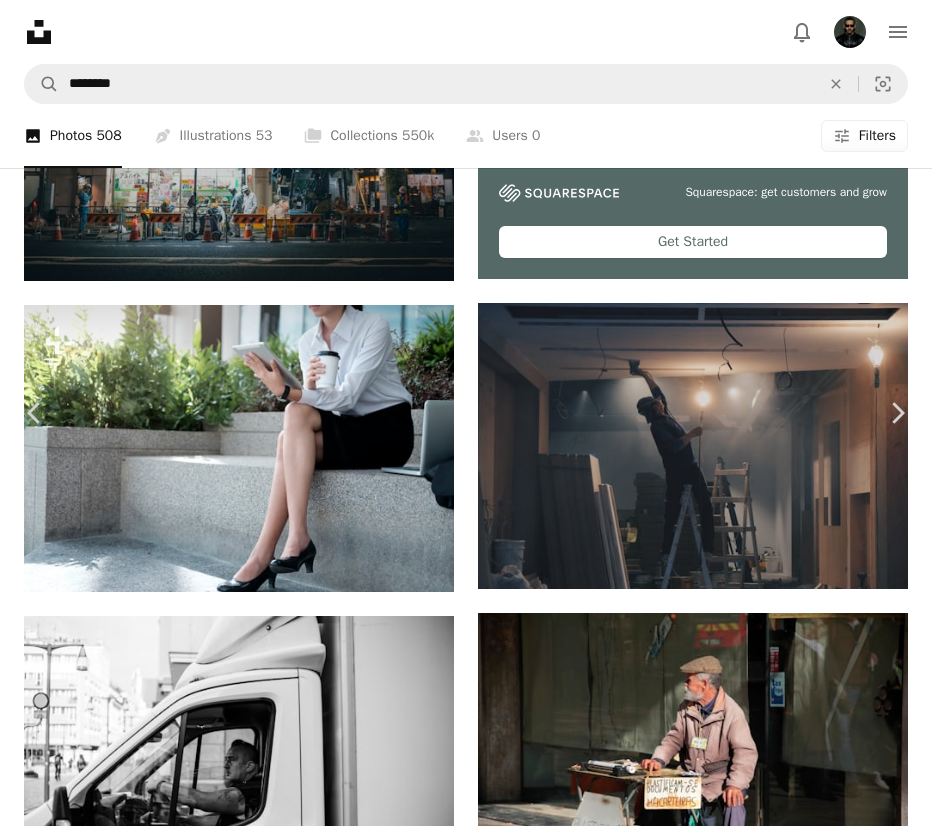 click on "Getty Images For  Unsplash+ A heart A plus sign Edit image   Plus sign for Unsplash+ A lock   Download" at bounding box center [458, 5291] 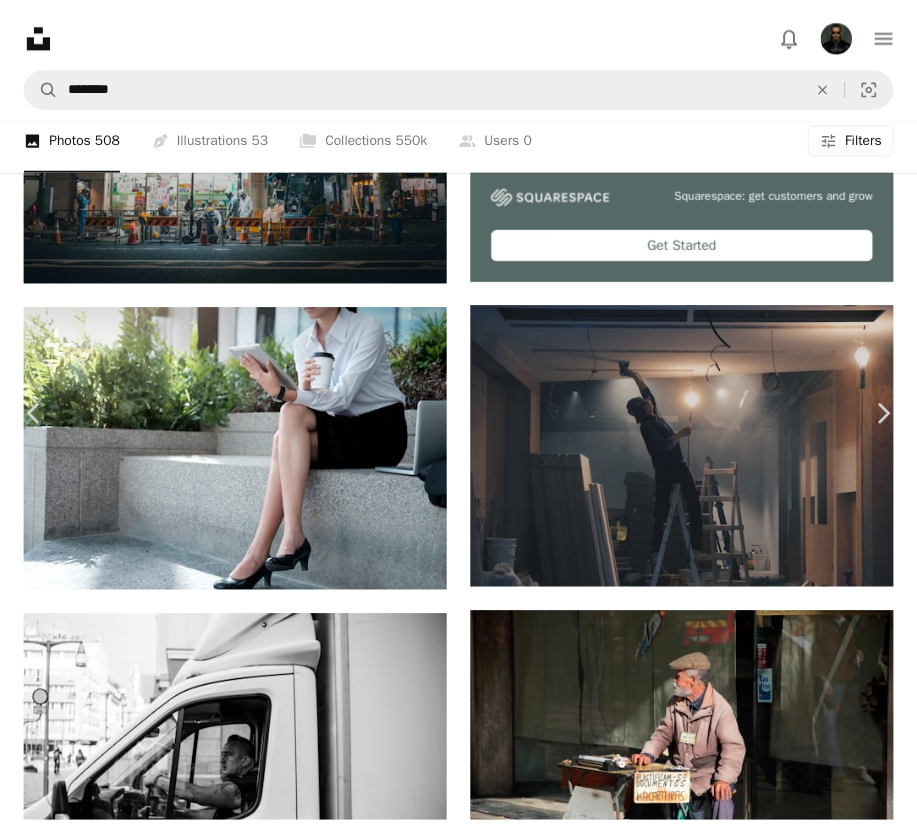 scroll, scrollTop: 4999, scrollLeft: 0, axis: vertical 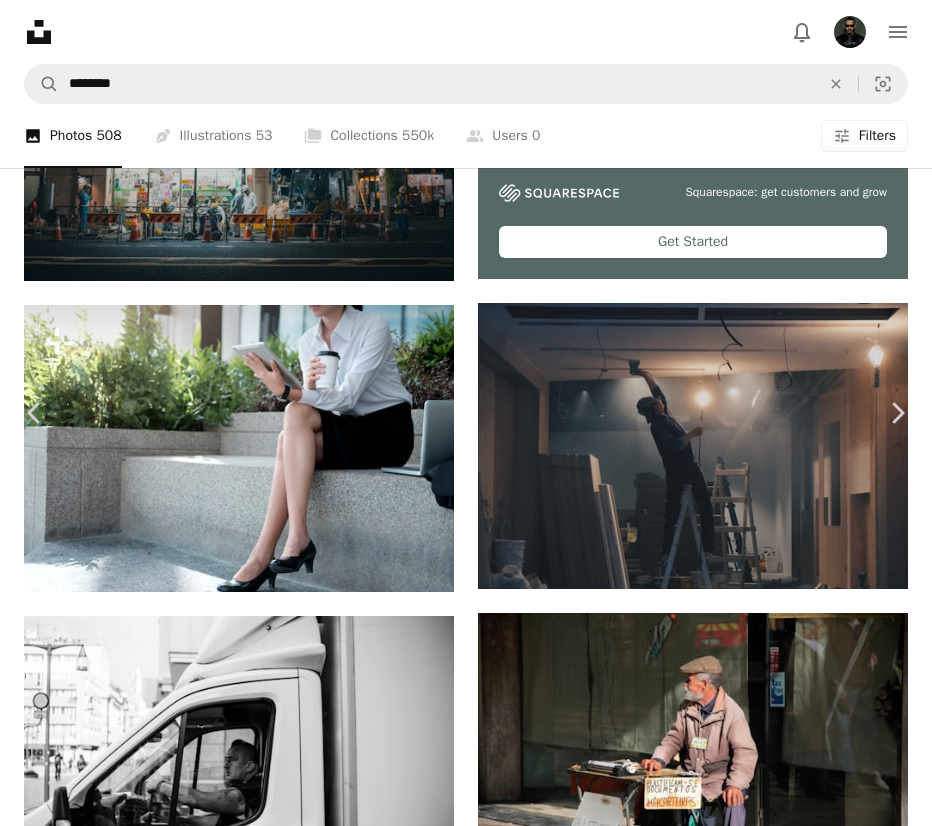 click on "An X shape Chevron left Chevron right Getty Images For  Unsplash+ A heart A plus sign Edit image   Plus sign for Unsplash+ A lock   Download Zoom in A forward-right arrow Share More Actions Calendar outlined Published on  [DATE] Safety Licensed under the  Unsplash+ License business people marketing women entrepreneur modern young women smart phone indoors business person computer network one woman only one person beautiful people color image only women accountancy wireless technology brown From this series Chevron right Plus sign for Unsplash+ Plus sign for Unsplash+ Plus sign for Unsplash+ Plus sign for Unsplash+ Plus sign for Unsplash+ Plus sign for Unsplash+ Plus sign for Unsplash+ Plus sign for Unsplash+ Plus sign for Unsplash+ Plus sign for Unsplash+ Related images Plus sign for Unsplash+ A heart A plus sign Getty Images For  Unsplash+ A lock   Download Plus sign for Unsplash+ A heart A plus sign Getty Images For  Unsplash+ A lock   Download Plus sign for Unsplash+ A heart A plus sign For" at bounding box center (466, 9836) 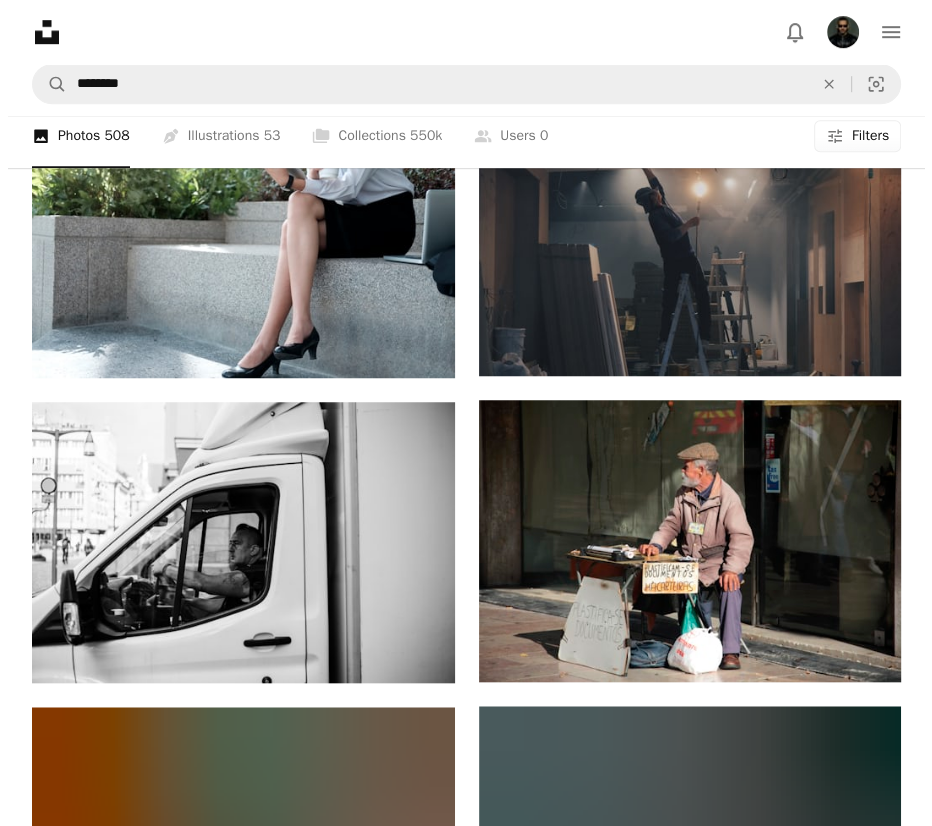 scroll, scrollTop: 500, scrollLeft: 0, axis: vertical 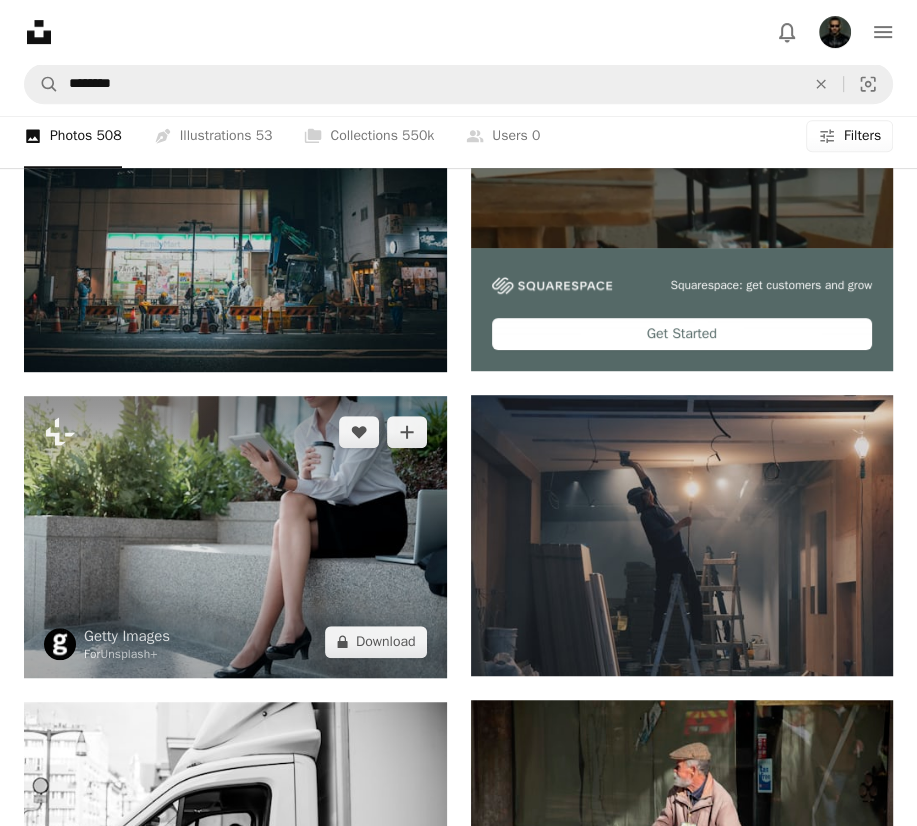 click at bounding box center (235, 536) 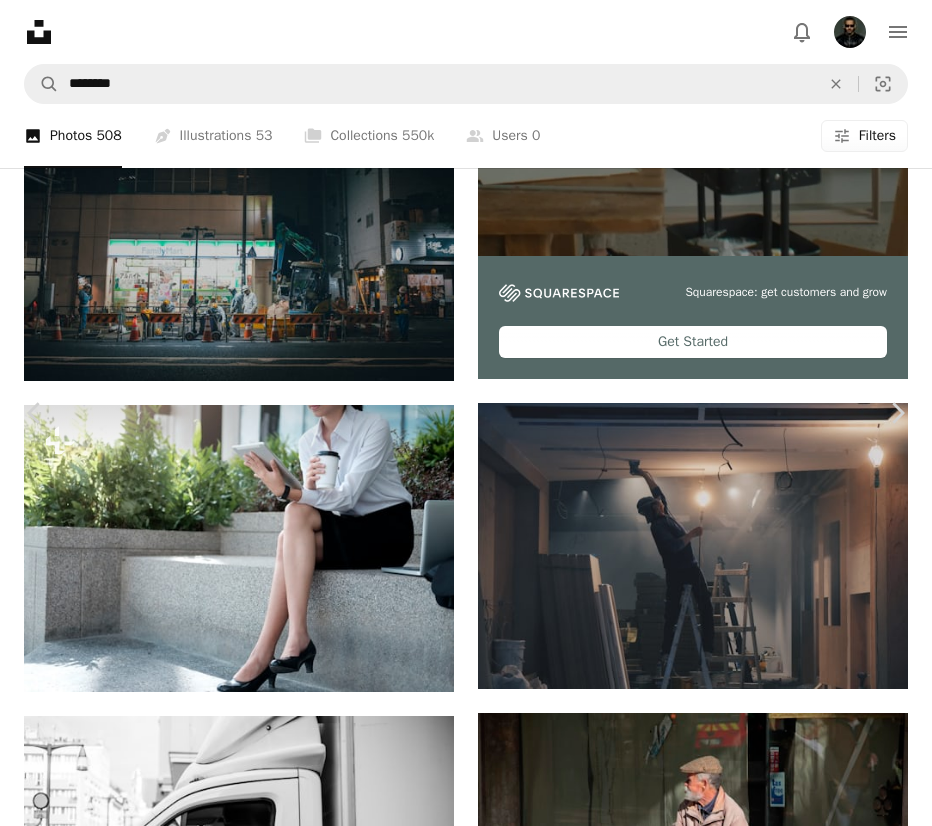 scroll, scrollTop: 3672, scrollLeft: 0, axis: vertical 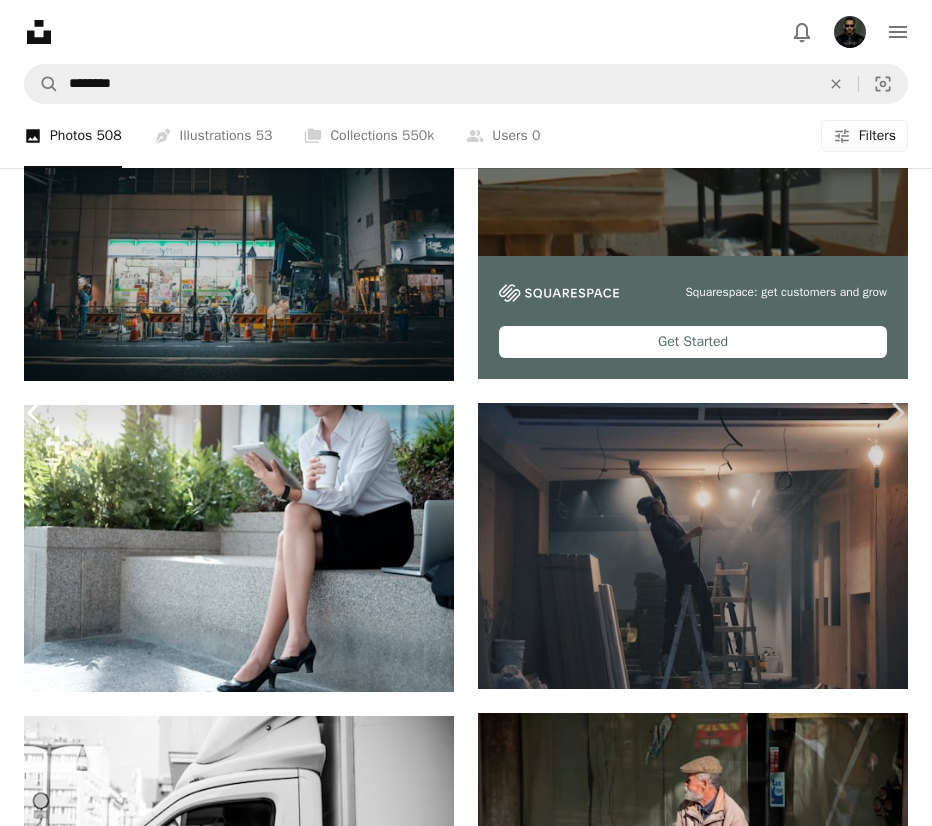 click on "Chevron left" at bounding box center [35, 413] 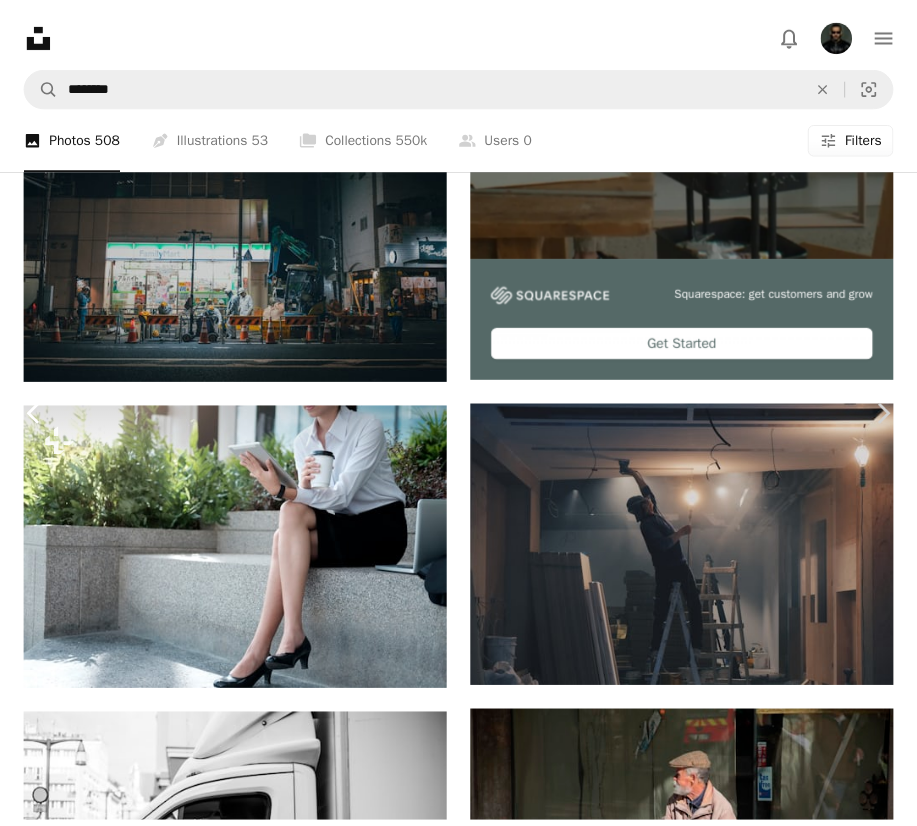 scroll, scrollTop: 0, scrollLeft: 0, axis: both 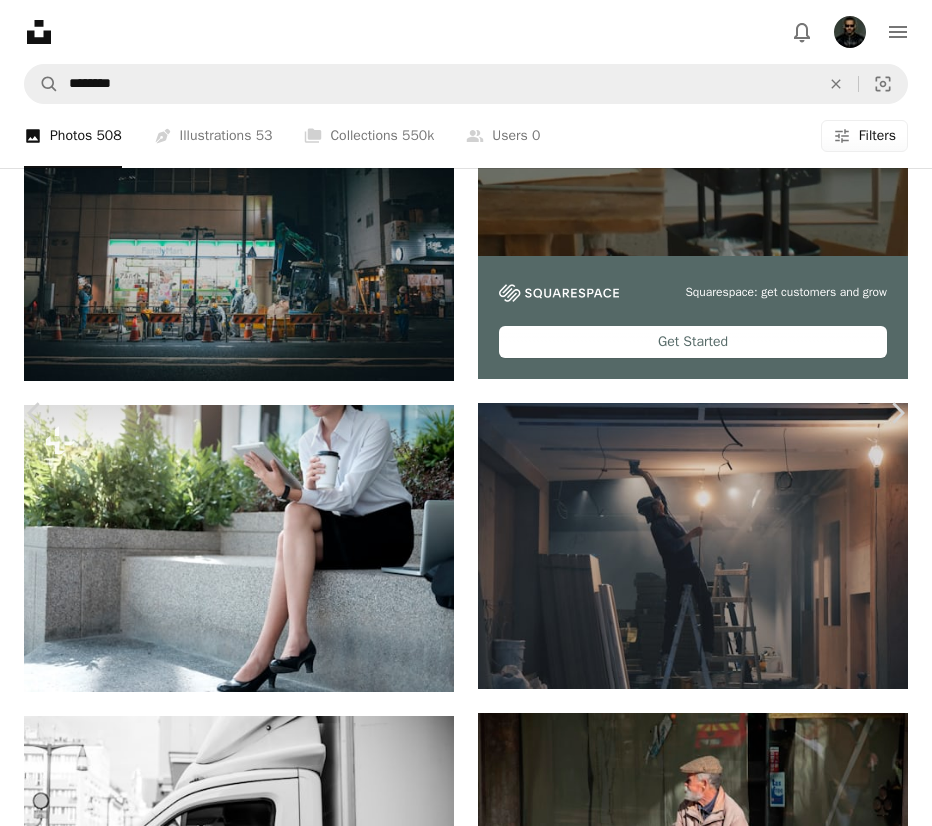 click on "A heart A plus sign Edit image   Plus sign for Unsplash+ Download Chevron down Zoom in Views 332,647 Downloads 818 A forward-right arrow Share Info icon Info More Actions Over time A map marker [CITY], [COUNTRY] Calendar outlined Published on  [DATE] Camera Canon, EOS 550D Safety Free to use under the  Unsplash License city man street window life male glass shop reflection job sign [CITY] old human people [COUNTRY] Browse premium related images on iStock  |  Save 20% with code UNSPLASH20 View more on iStock  ↗ Related images A heart A plus sign [FIRST] [LAST] Available for hire A checkmark inside of a circle Arrow pointing down Plus sign for Unsplash+ A heart A plus sign Getty Images For  Unsplash+ A lock   Download A heart A plus sign [FIRST] [LAST] Available for hire A checkmark inside of a circle Arrow pointing down A heart A plus sign [FIRST] [LAST] Available for hire A checkmark inside of a circle Arrow pointing down A heart A plus sign" at bounding box center (466, 9936) 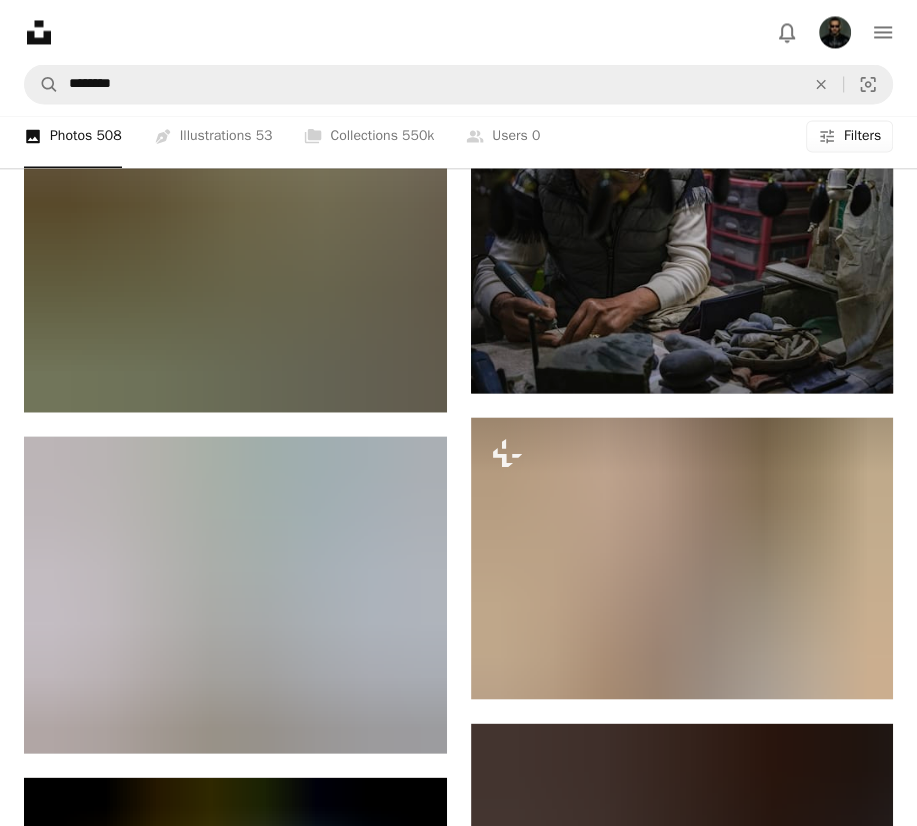scroll, scrollTop: 7200, scrollLeft: 0, axis: vertical 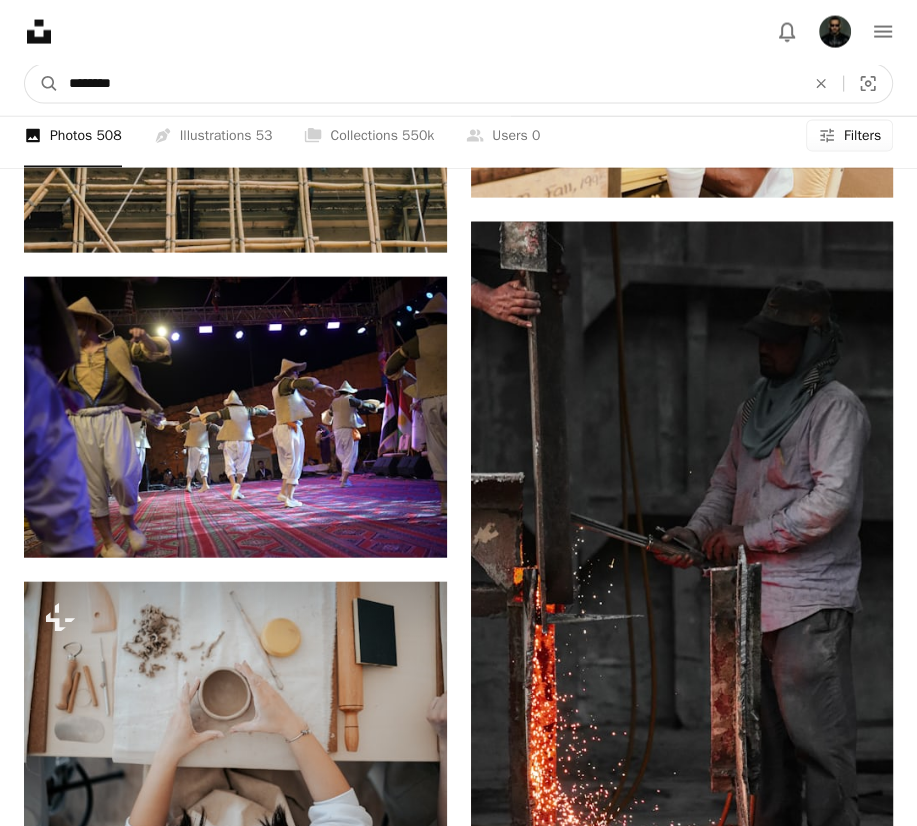 click on "********" at bounding box center (429, 84) 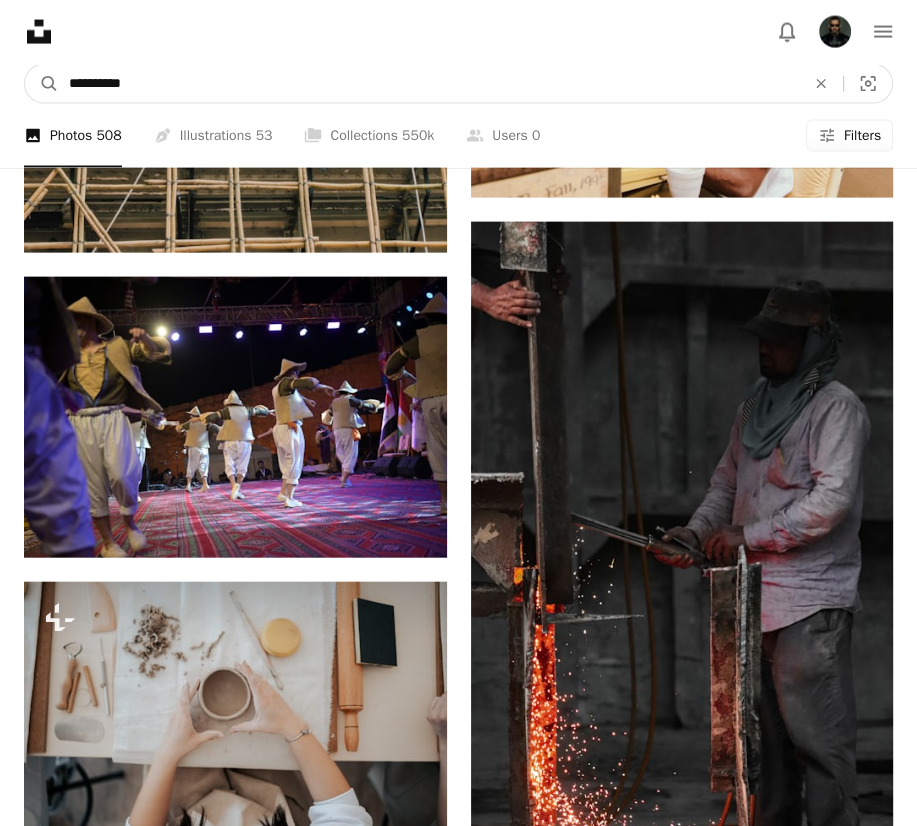 type on "**********" 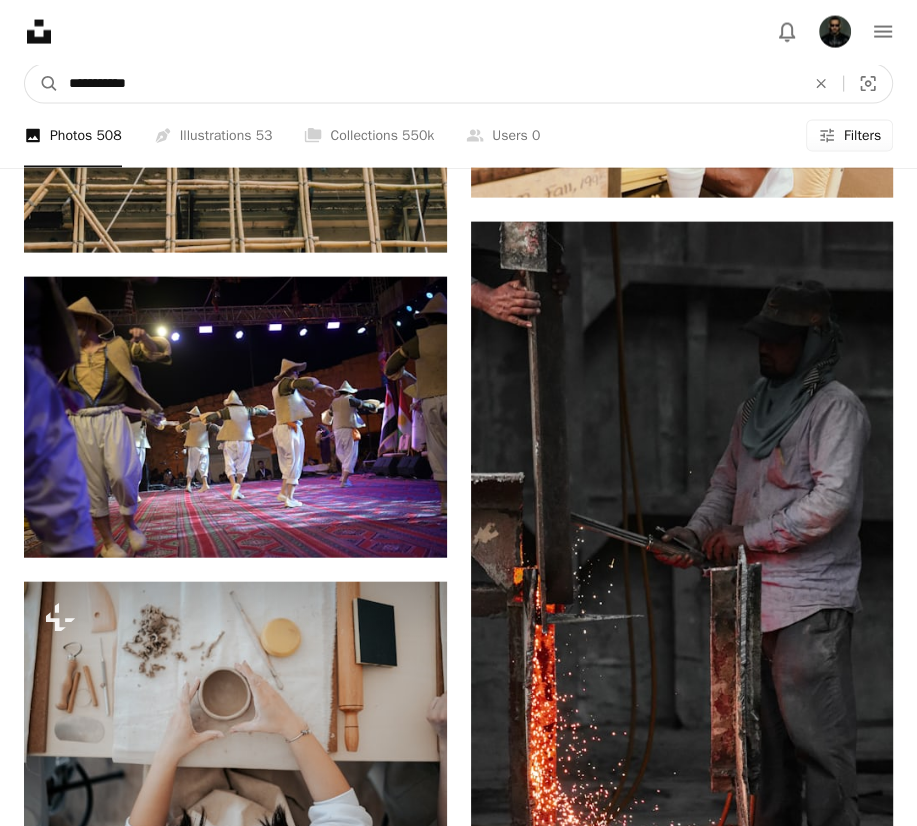 click on "A magnifying glass" at bounding box center (42, 84) 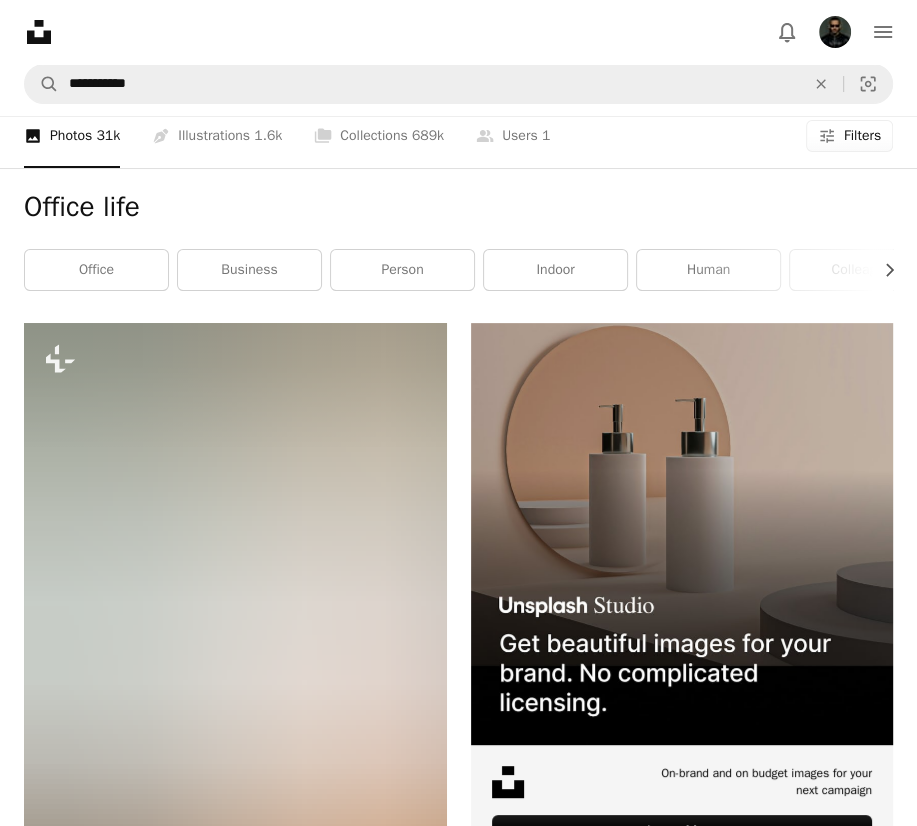 scroll, scrollTop: 0, scrollLeft: 0, axis: both 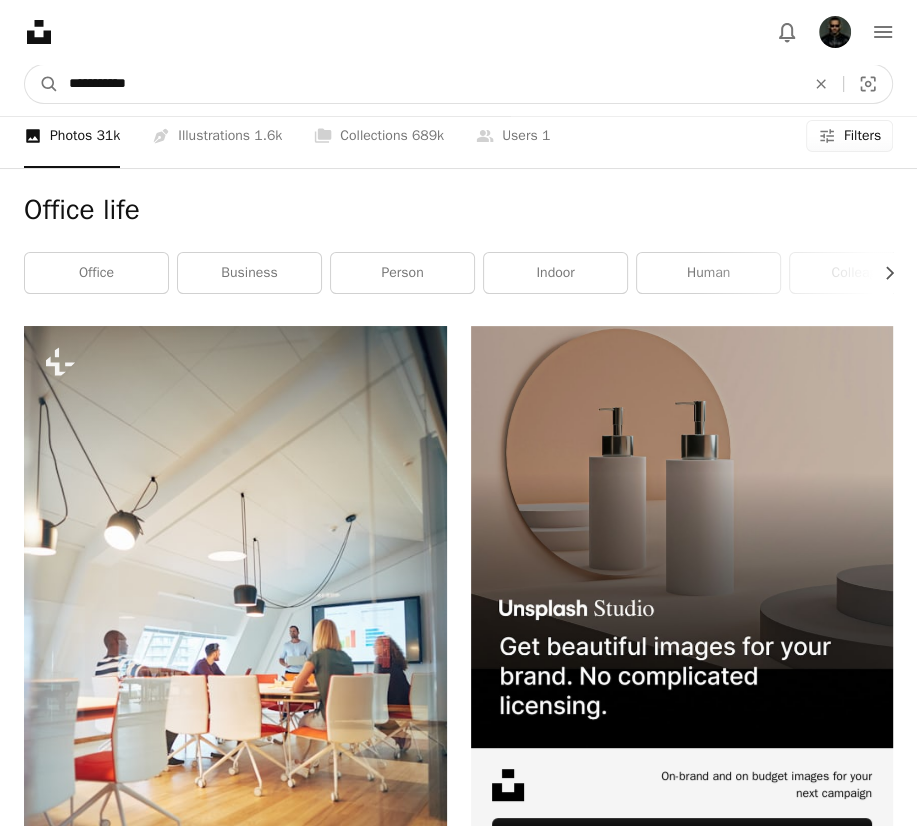 click on "**********" at bounding box center (429, 84) 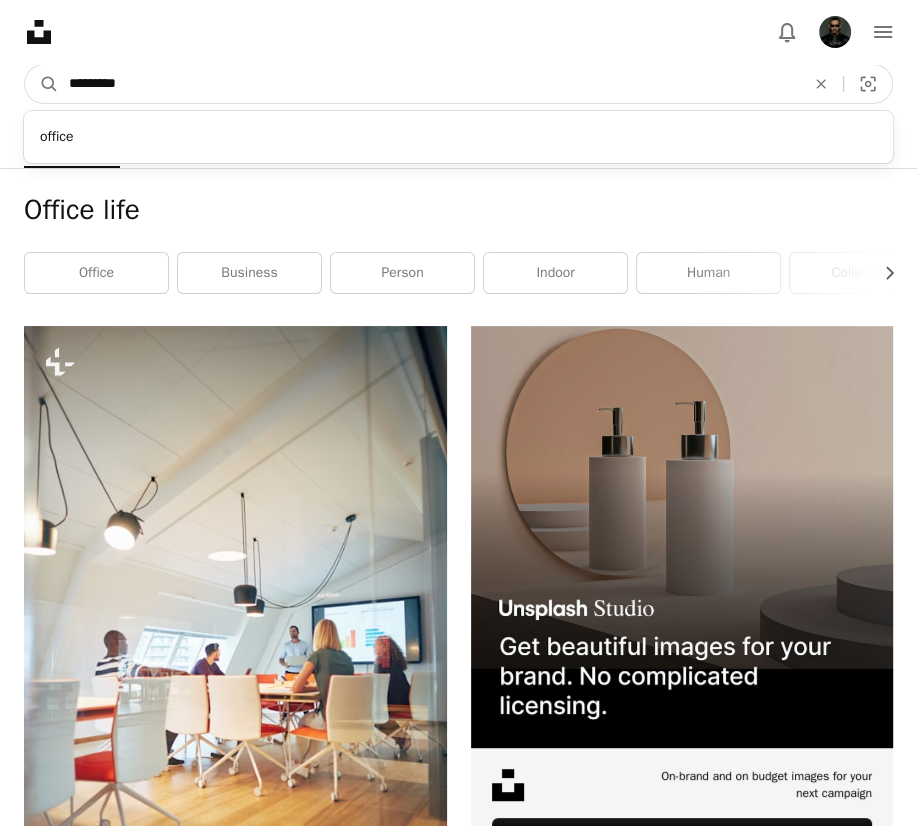 type on "**********" 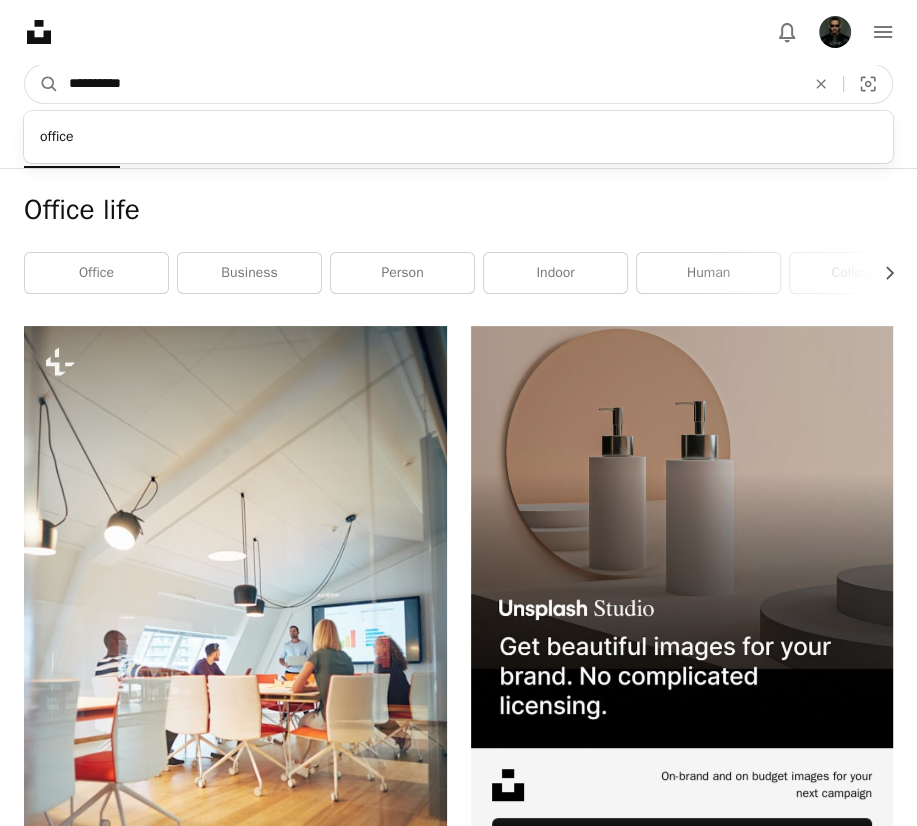 click on "A magnifying glass" at bounding box center (42, 84) 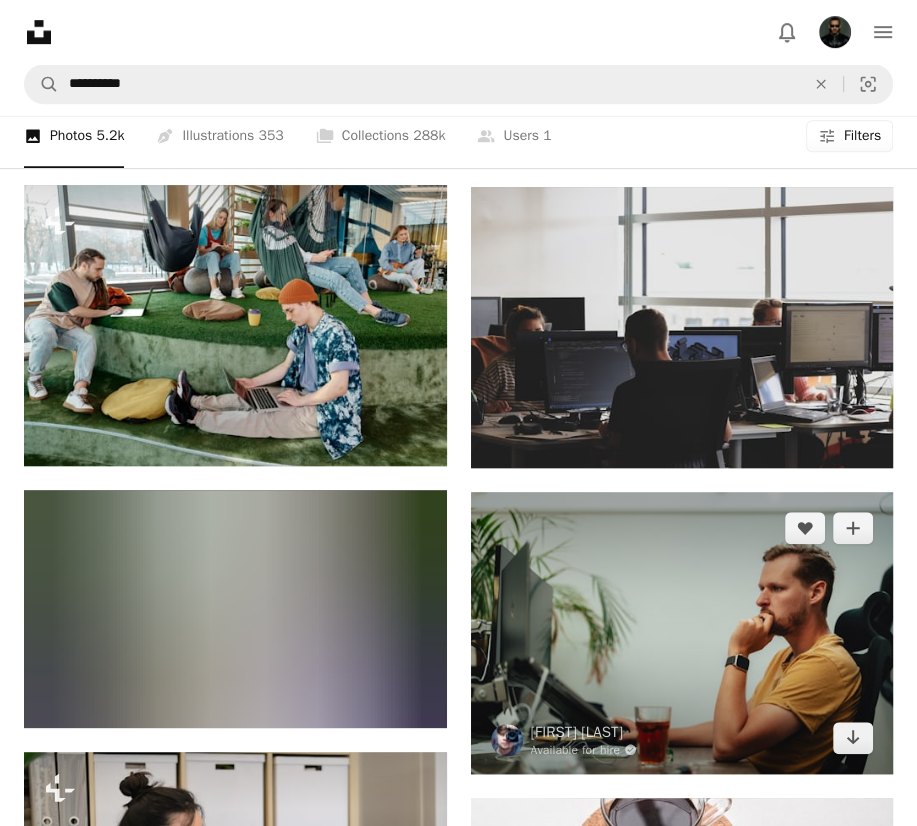 scroll, scrollTop: 800, scrollLeft: 0, axis: vertical 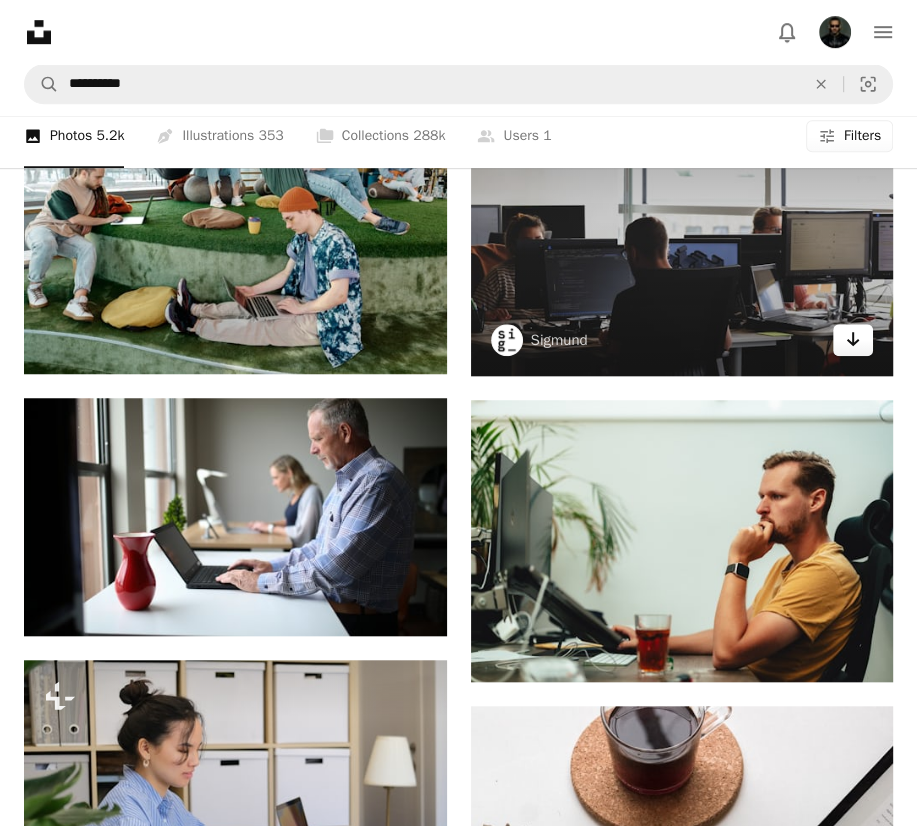 click on "Arrow pointing down" at bounding box center (853, 340) 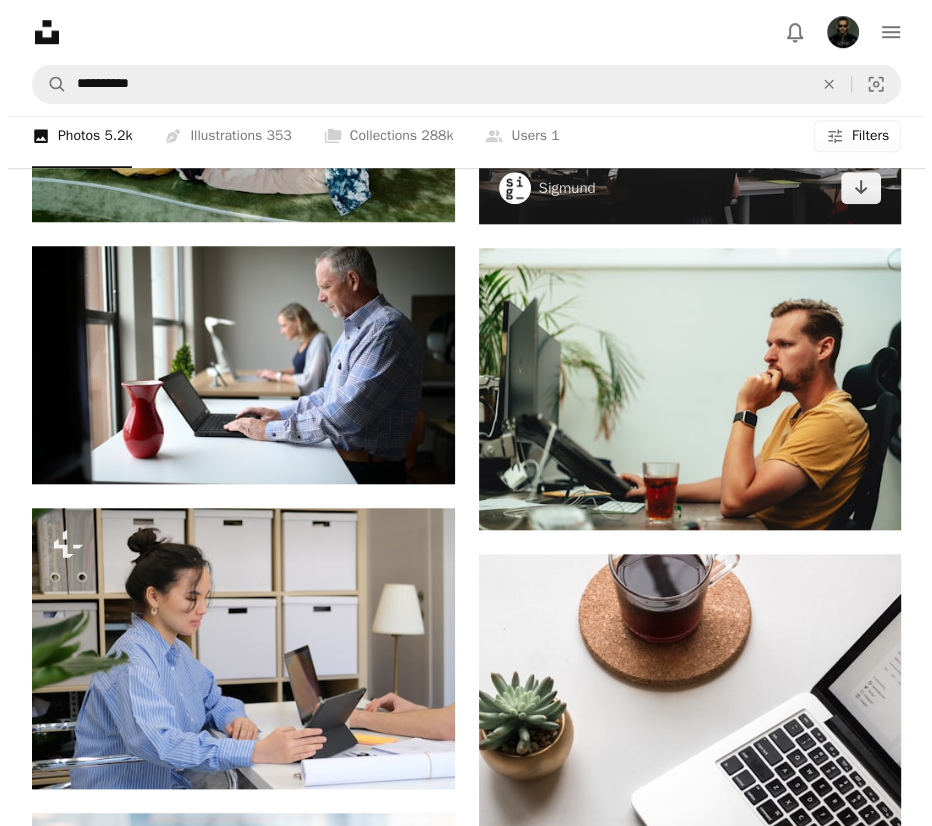 scroll, scrollTop: 800, scrollLeft: 0, axis: vertical 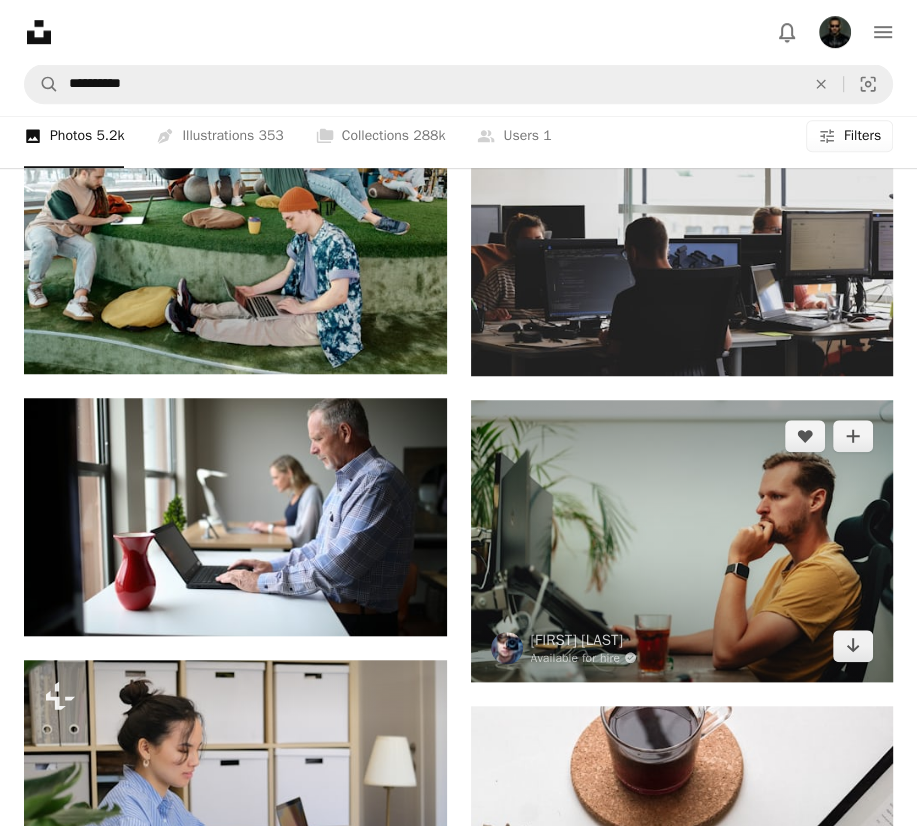 click at bounding box center [682, 540] 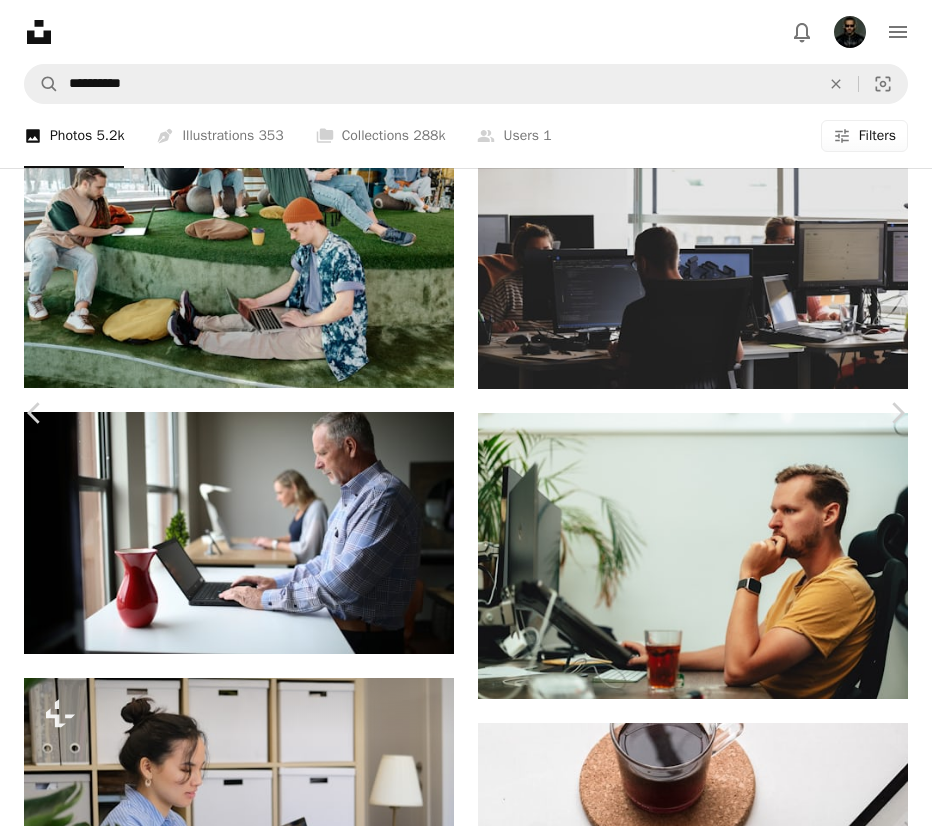 scroll, scrollTop: 3527, scrollLeft: 0, axis: vertical 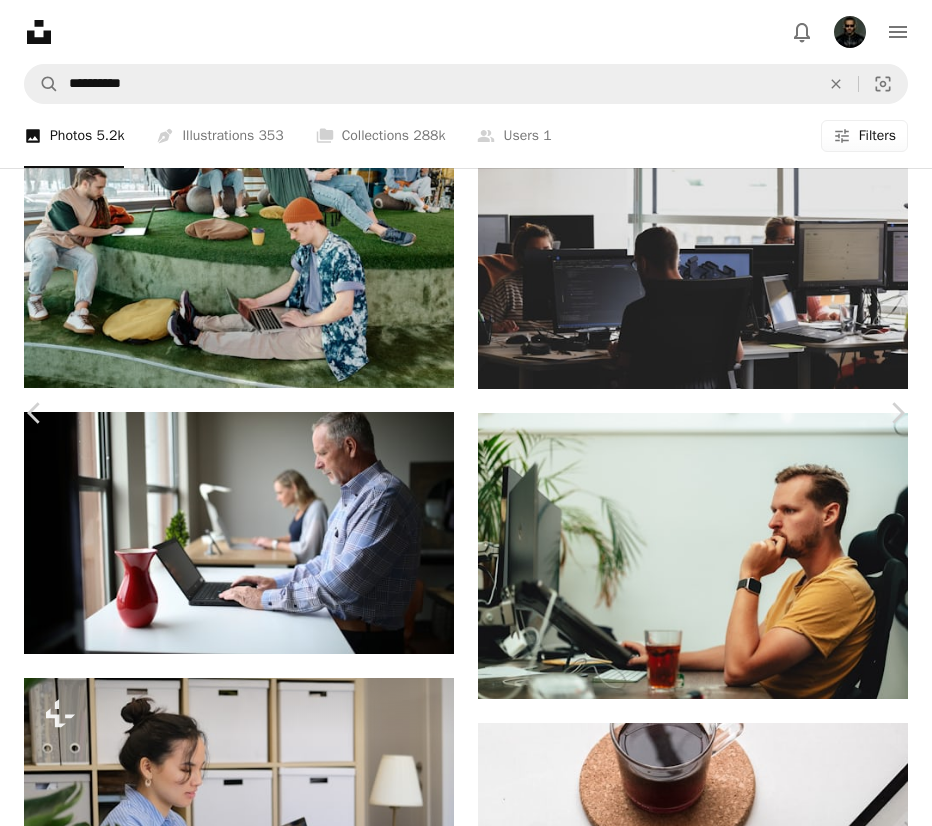 click at bounding box center [270, 8681] 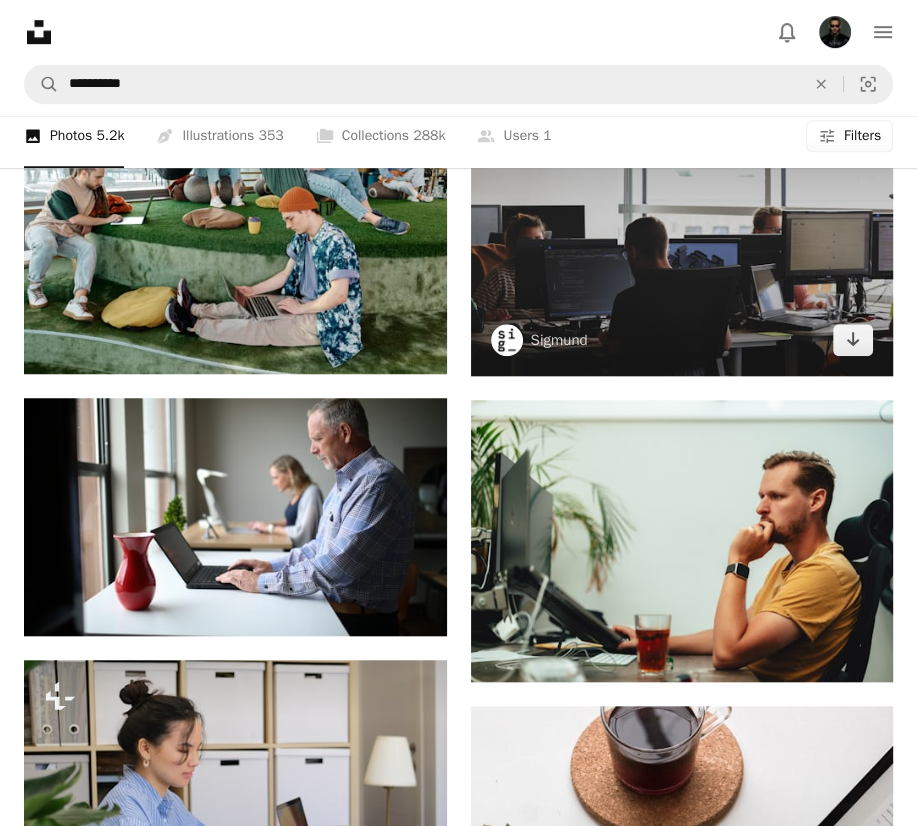 click at bounding box center [682, 235] 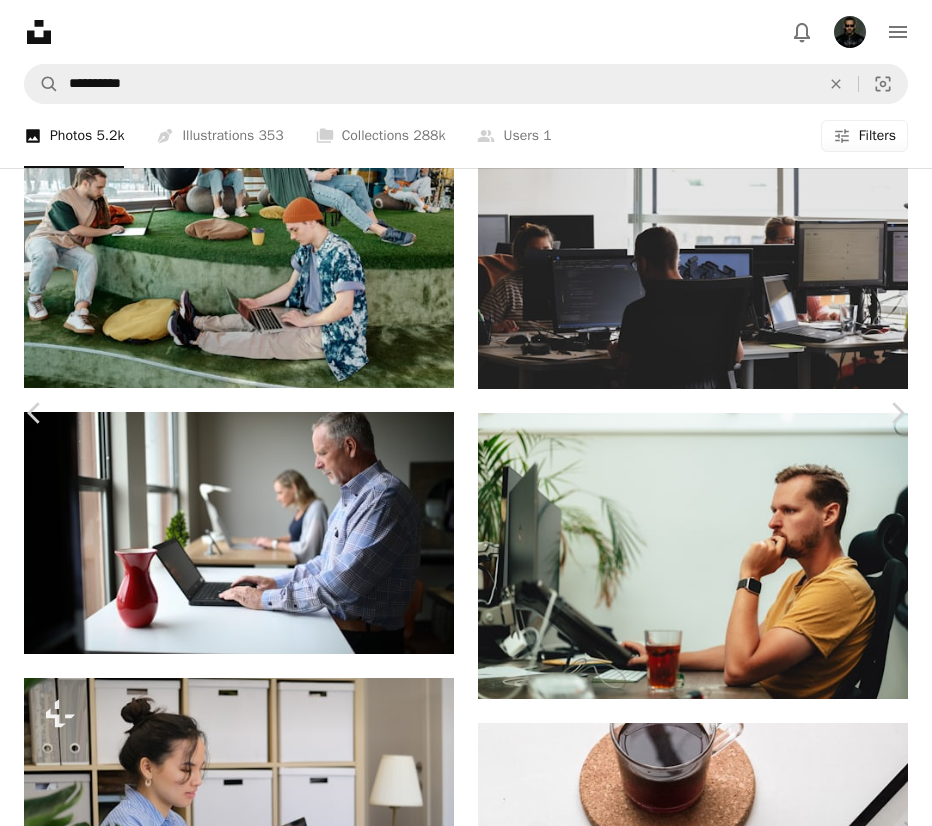scroll, scrollTop: 4259, scrollLeft: 0, axis: vertical 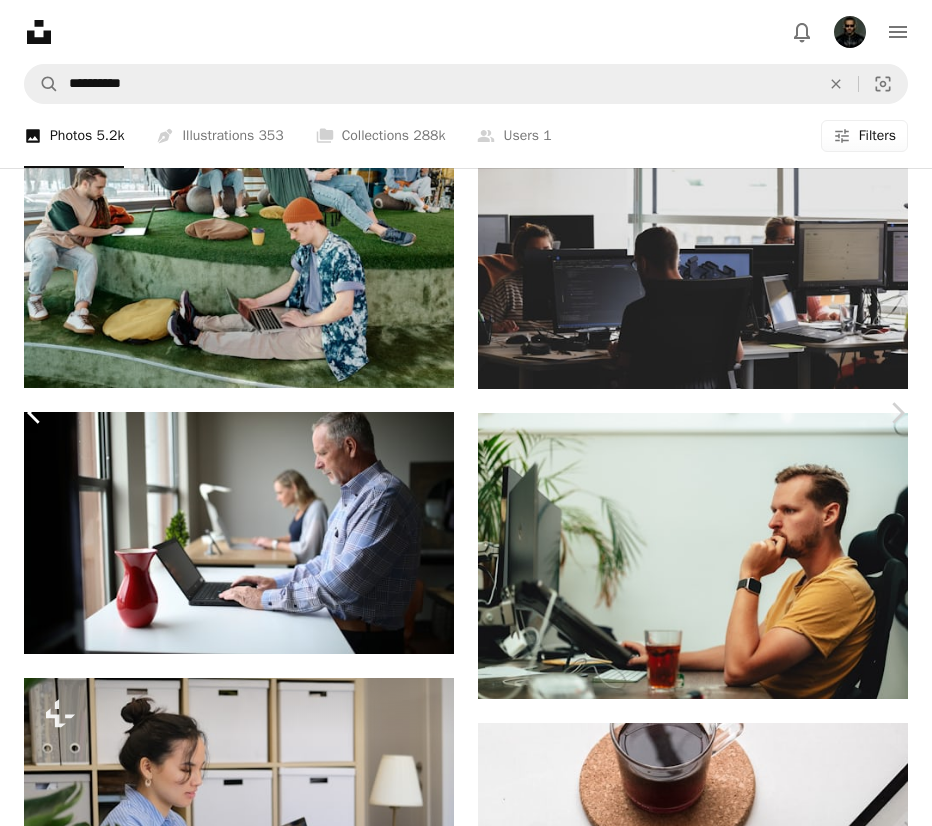 click on "Chevron left" at bounding box center [35, 413] 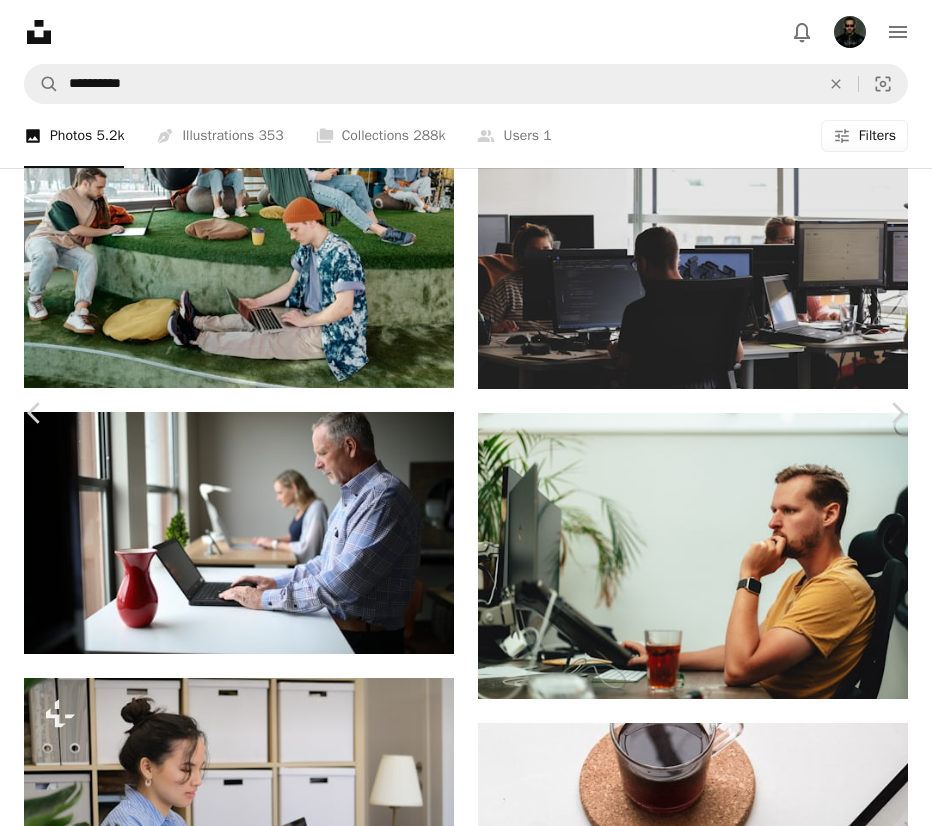click on "An X shape Chevron left Chevron right [FIRST] @ wocintechchat.com wocintechchat A heart A plus sign Edit image   Plus sign for Unsplash+ Download Chevron down Zoom in Views 3,315,000 Downloads 8,554 A forward-right arrow Share Info icon Info More Actions Calendar outlined Published on  [DATE] Safety Free to use under the  Unsplash License work engineer entrepreneur software engineer software developer web designer women in tech ux designer technologist tech diversity women of colour stem woman woman girl human computer laptop face female white Browse premium related images on iStock  |  Save 20% with code UNSPLASH20 View more on iStock  ↗ Related images A heart A plus sign [FIRST] Arrow pointing down Plus sign for Unsplash+ A heart A plus sign Getty Images For  Unsplash+ A lock   Download A heart A plus sign [FIRST] [LAST] Available for hire A checkmark inside of a circle Arrow pointing down A heart A plus sign [FIRST] Arrow pointing down A heart A plus sign" at bounding box center (466, 8566) 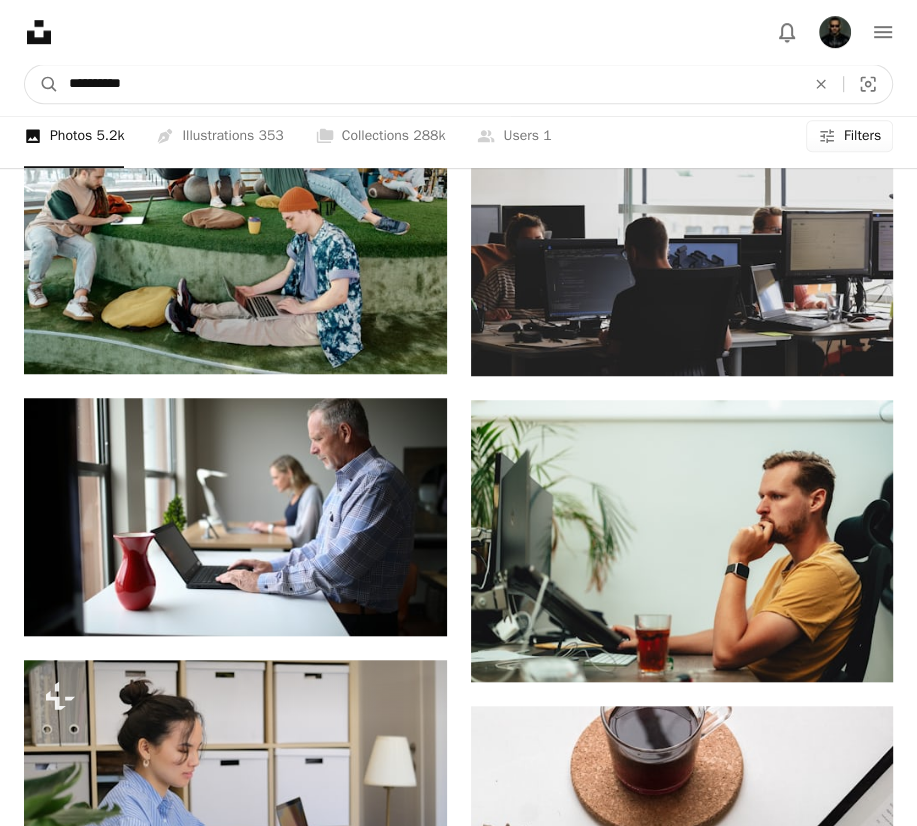 click on "**********" at bounding box center (429, 84) 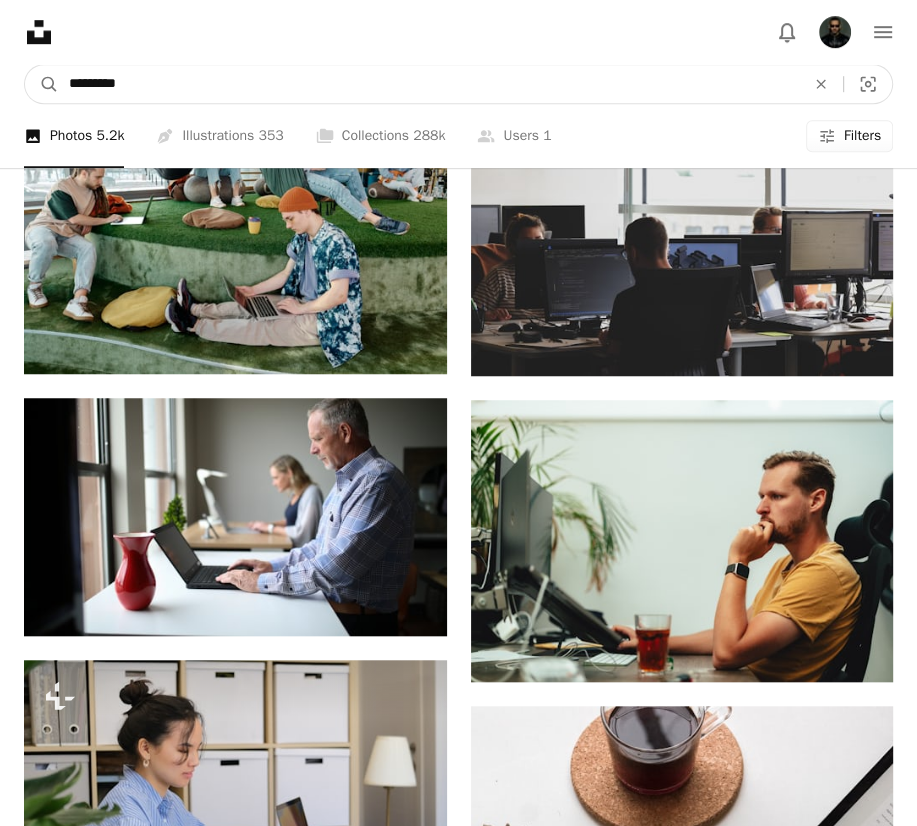 type on "**********" 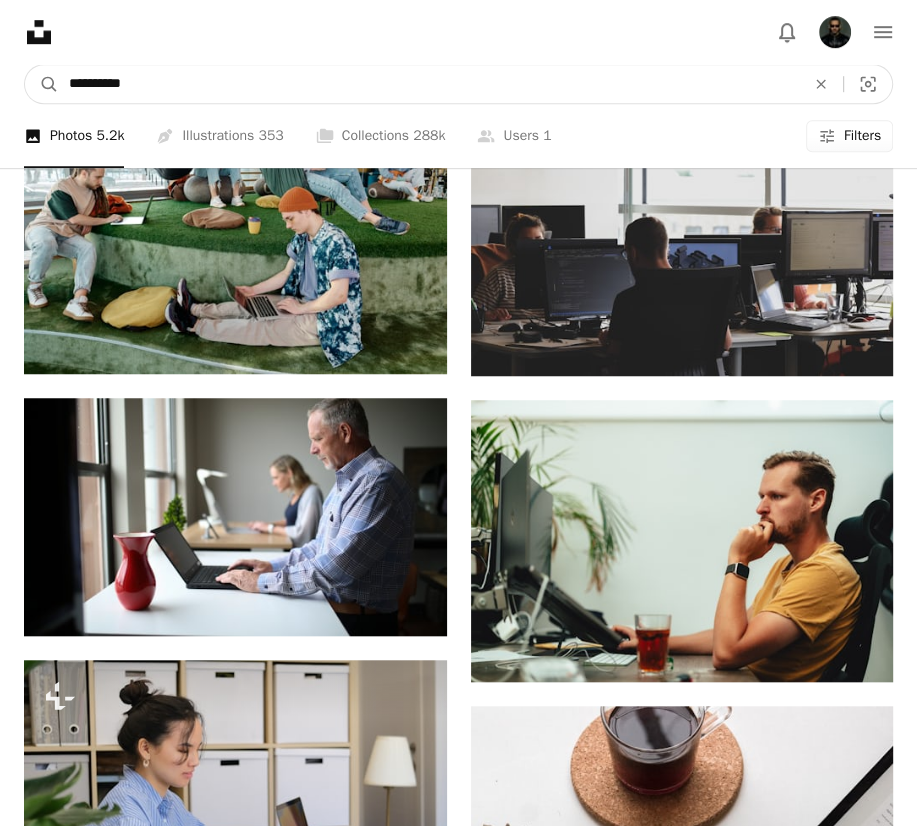 click on "A magnifying glass" at bounding box center (42, 84) 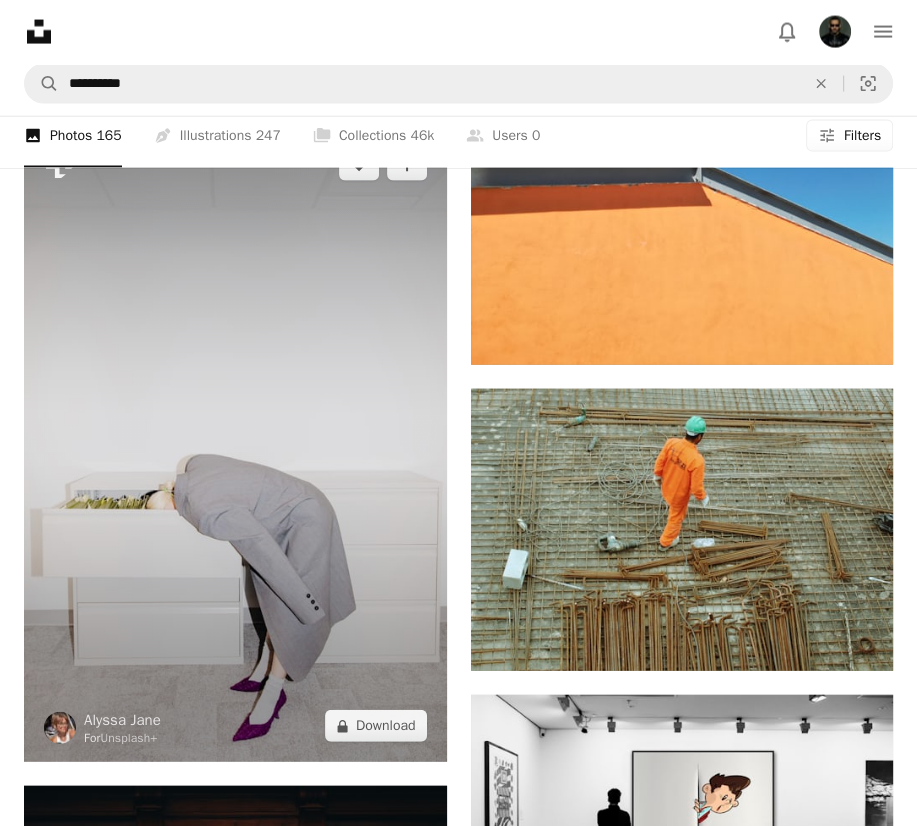 scroll, scrollTop: 2600, scrollLeft: 0, axis: vertical 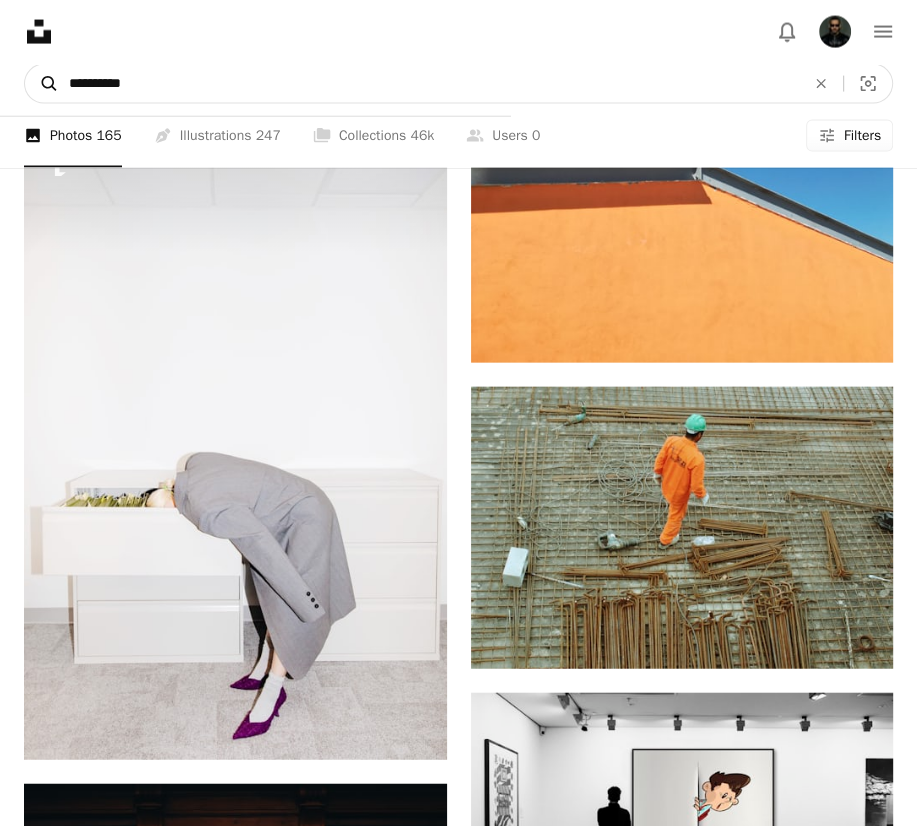 drag, startPoint x: 88, startPoint y: 76, endPoint x: 52, endPoint y: 70, distance: 36.496574 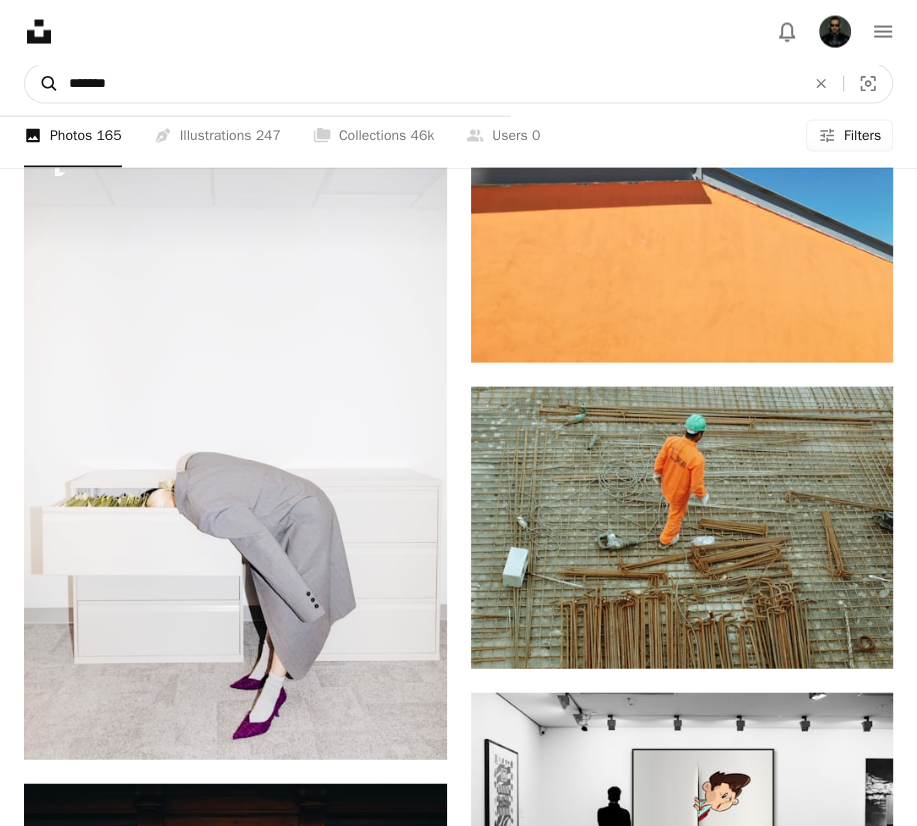click on "A magnifying glass" at bounding box center [42, 84] 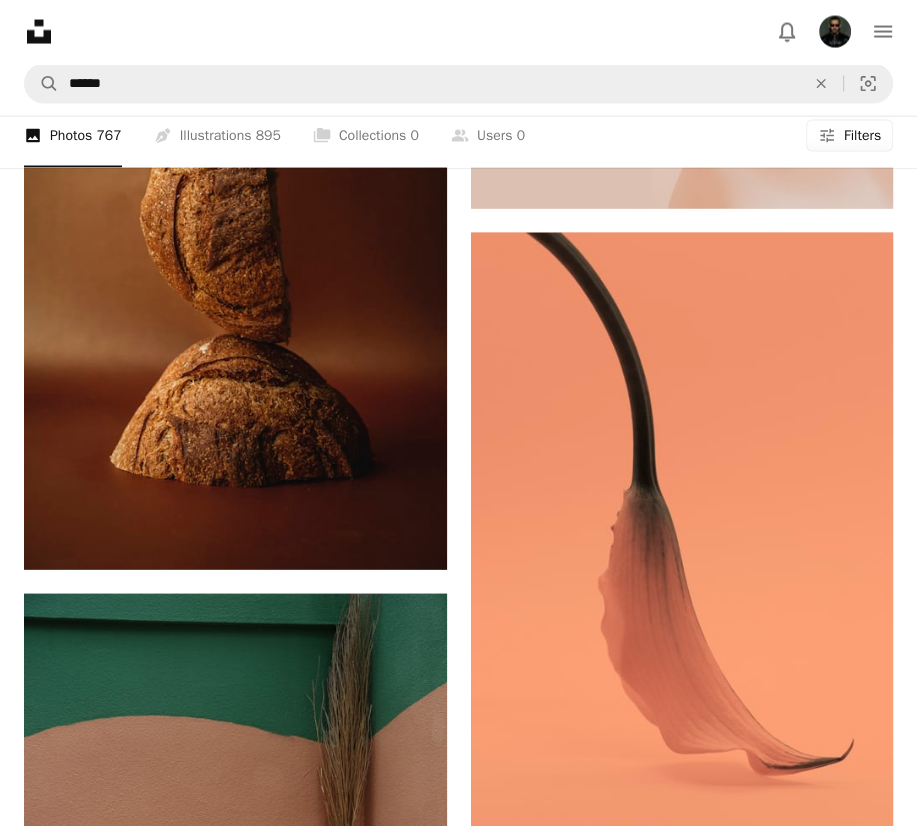 scroll, scrollTop: 2500, scrollLeft: 0, axis: vertical 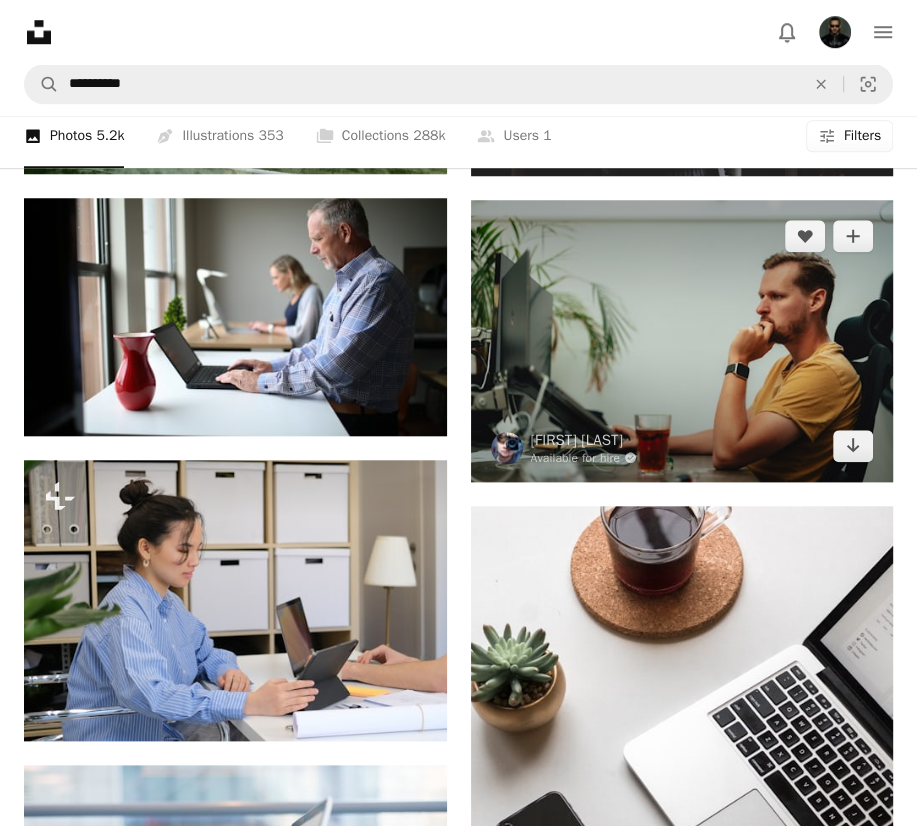 click at bounding box center [682, 340] 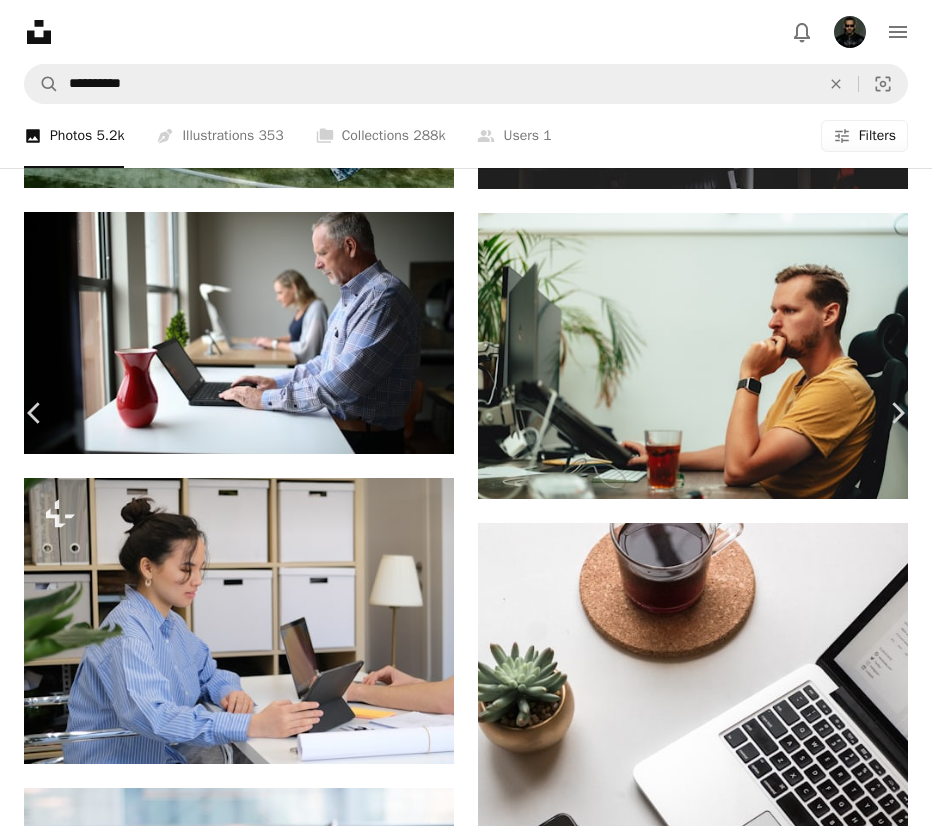 scroll, scrollTop: 1000, scrollLeft: 0, axis: vertical 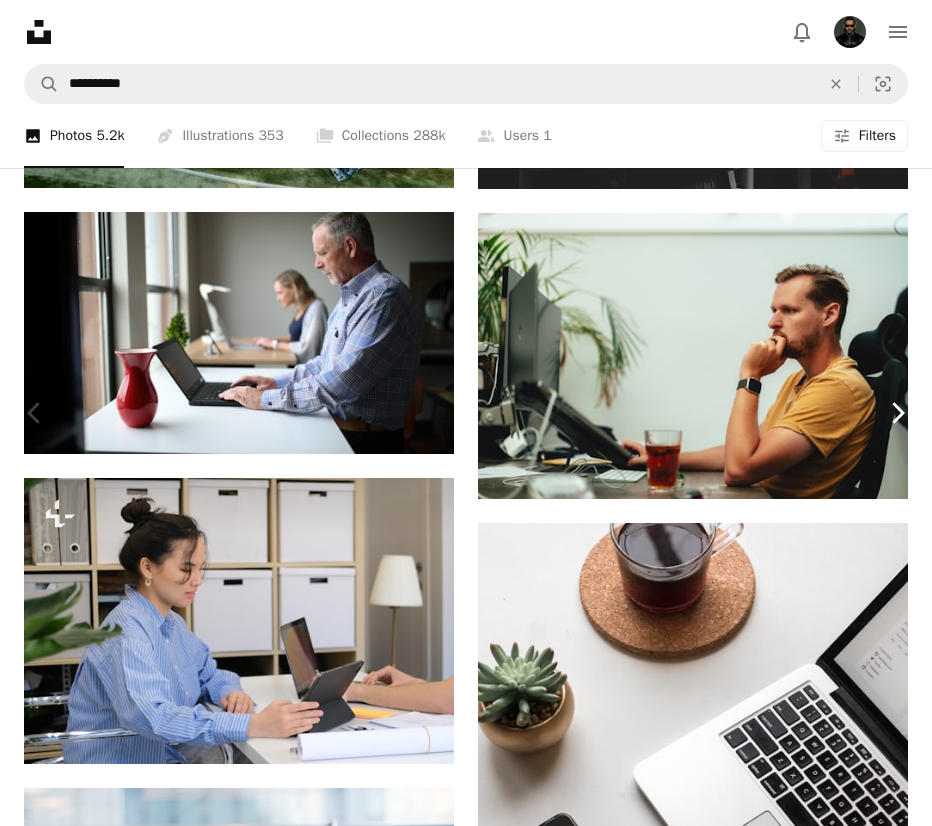click on "Chevron right" at bounding box center [897, 413] 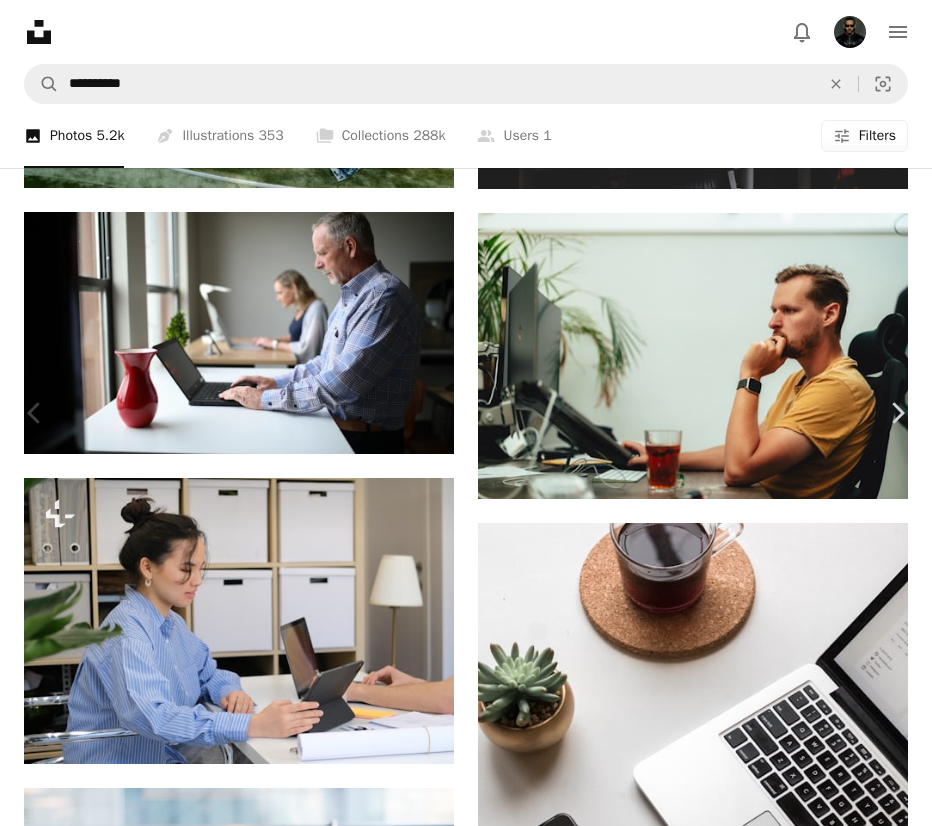 scroll, scrollTop: 0, scrollLeft: 0, axis: both 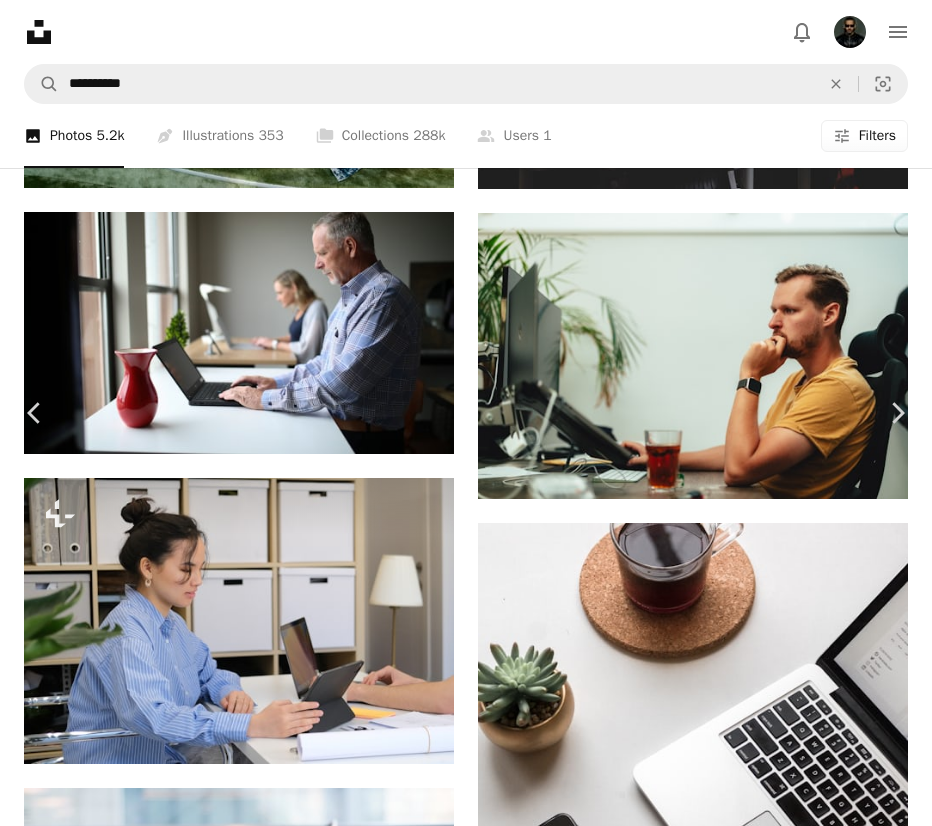 click on "An X shape Chevron left Chevron right Creative Christians creativechristians A heart A plus sign Edit image   Plus sign for Unsplash+ Download Chevron down Zoom in Views 713,647 Downloads 3,007 Featured in Photos A forward-right arrow Share Info icon Info More Actions Calendar outlined Published on  [MONTH] [DAY], [YEAR] Safety Free to use under the  Unsplash License business man work creative businessman startup coworking human computer laptop grey furniture table desk keyboard electronics screen computer keyboard monitor hardware Browse premium related images on iStock  |  Save 20% with code UNSPLASH20 View more on iStock  ↗ Related images A heart A plus sign Christin Hume Arrow pointing down A heart A plus sign Samsung Memory Arrow pointing down A heart A plus sign Bench Accounting Arrow pointing down Plus sign for Unsplash+ A heart A plus sign Getty Images For  Unsplash+ A lock   Download A heart A plus sign Priscilla Du Preez 🇨🇦 Arrow pointing down Plus sign for Unsplash+ A heart A plus sign For" at bounding box center (466, 8366) 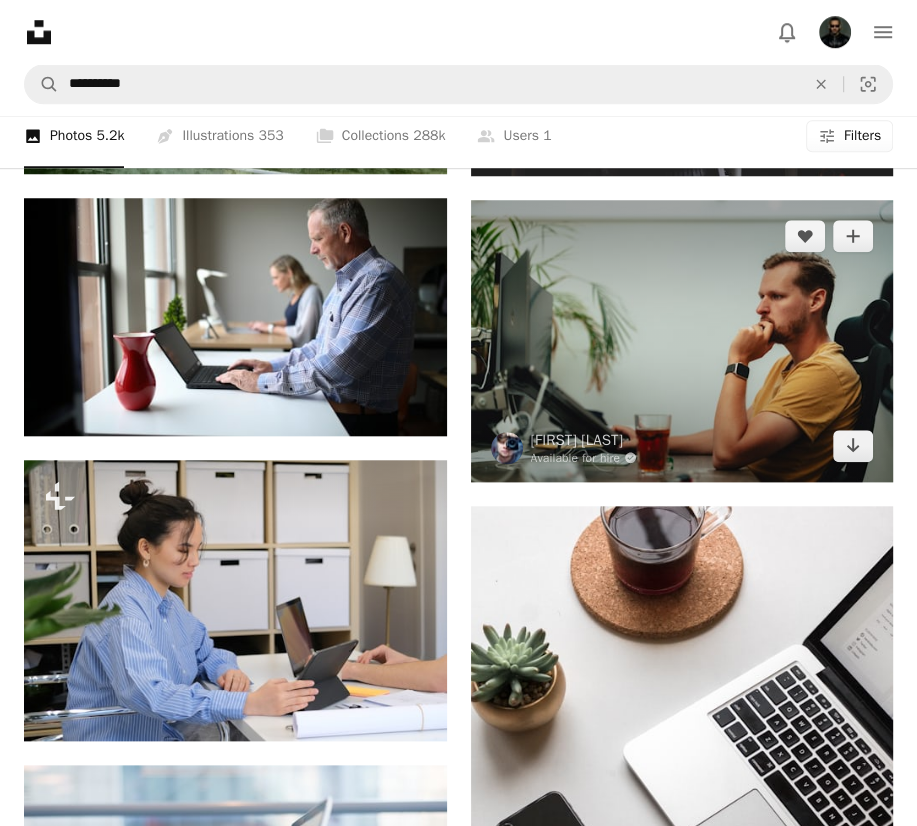 click at bounding box center [682, 340] 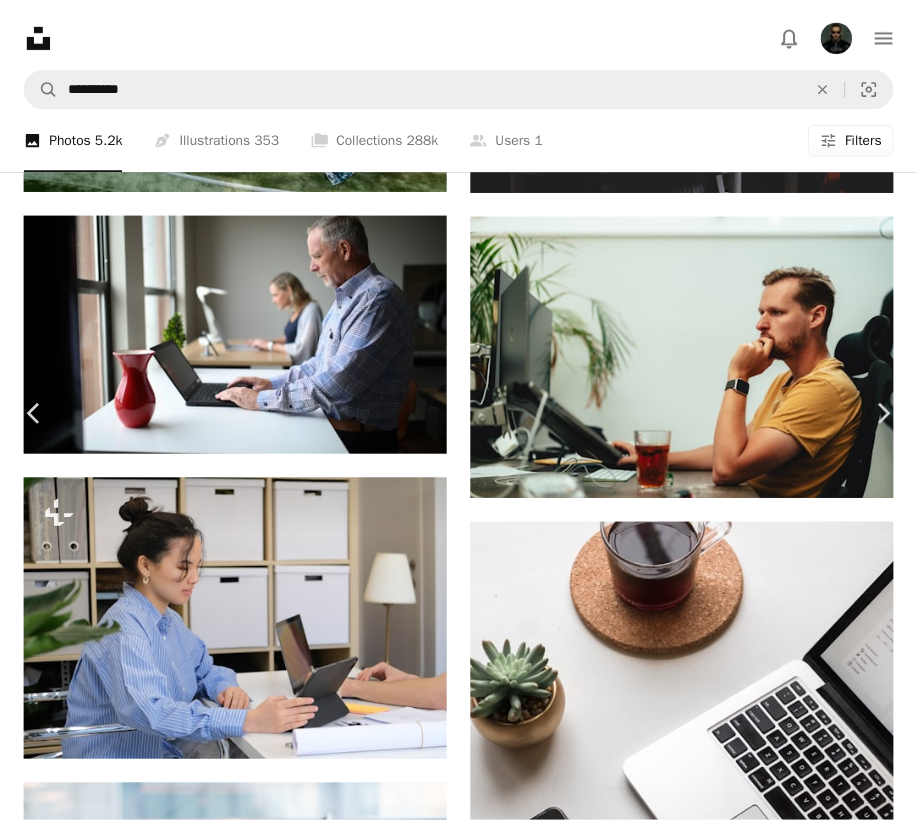 scroll, scrollTop: 900, scrollLeft: 0, axis: vertical 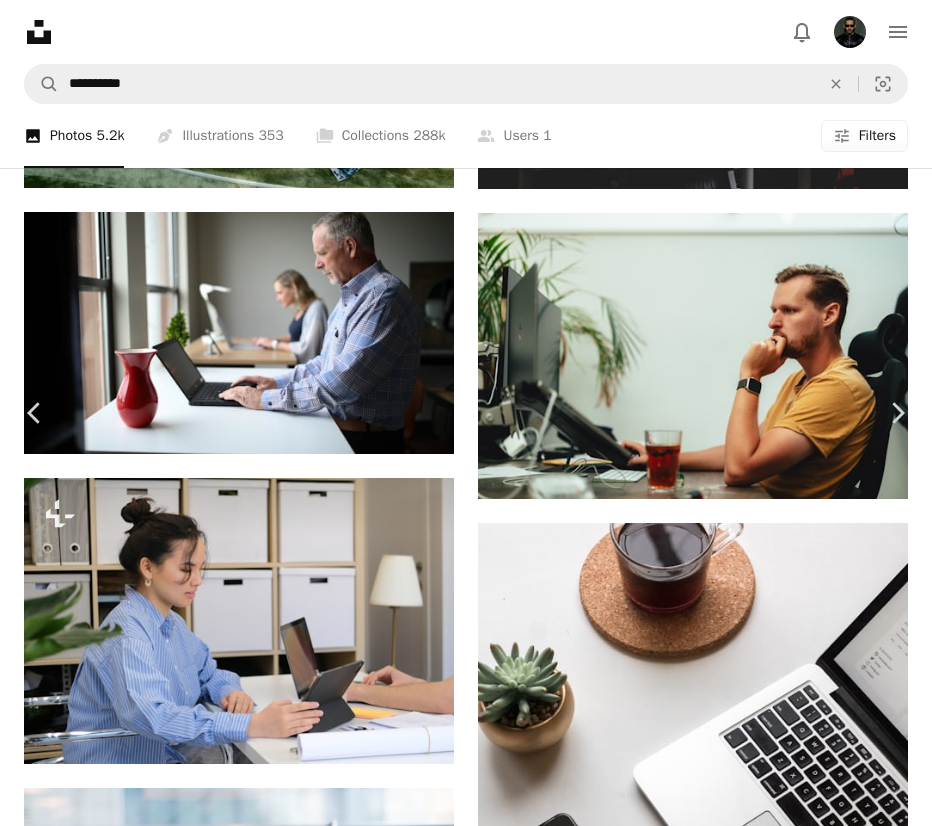 click on "Arrow pointing down" 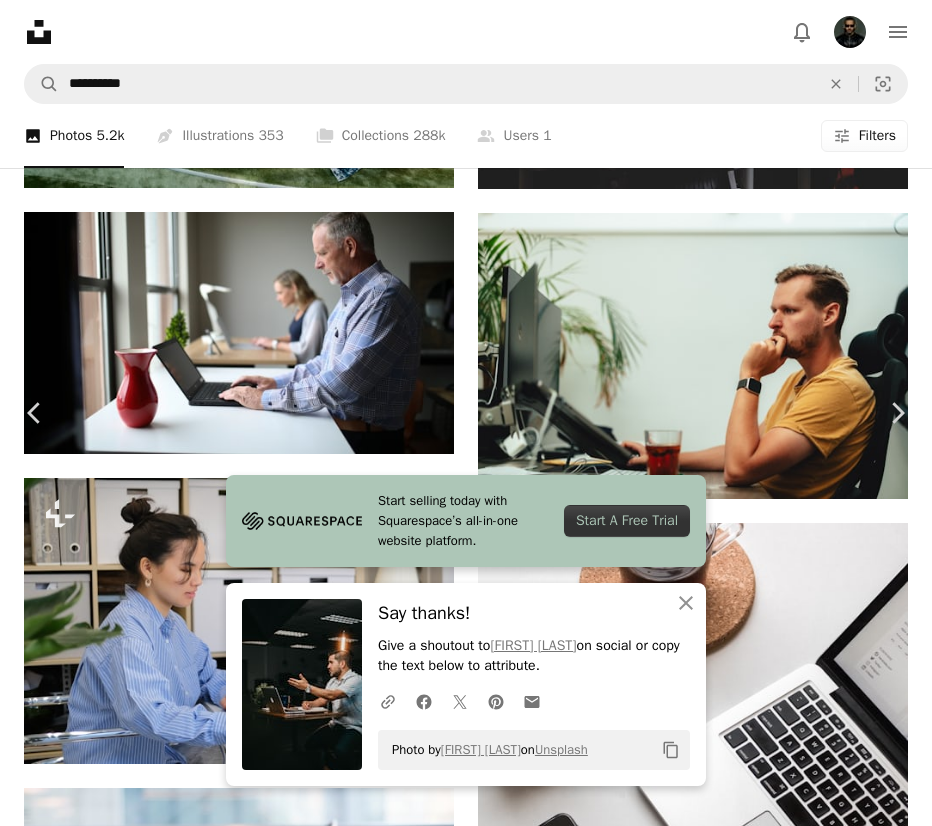 click on "An X shape Chevron left Chevron right Start selling today with Squarespace’s all-in-one website platform. Start A Free Trial An X shape Close Say thanks! Give a shoutout to  [FIRST] [LAST]  on social or copy the text below to attribute. A URL sharing icon (chains) Facebook icon X (formerly Twitter) icon Pinterest icon An envelope Photo by  [FIRST] [LAST]  on  Unsplash
Copy content [FIRST] [LAST] Available for hire A checkmark inside of a circle A heart A plus sign Edit image   Plus sign for Unsplash+ Download Chevron down Zoom in Views 224,784 Downloads 1,970 A forward-right arrow Share Info icon Info More Actions One developer working hard. Calendar outlined Published on  [DATE] Camera Canon, EOS R Safety Free to use under the  Unsplash License office people computer laptop work programming apple tea desk working developer software macbook startup software development app programer office job man face Browse premium related images on iStock  |  Save 20% with code UNSPLASH20 View more on iStock" at bounding box center (466, 8366) 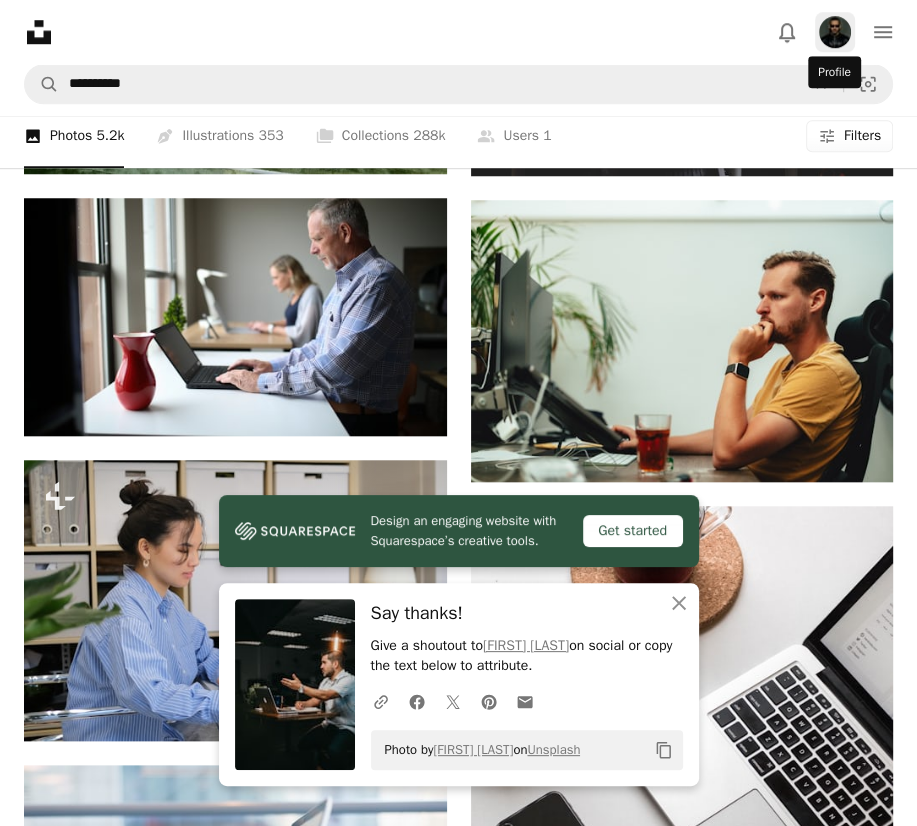 click at bounding box center [835, 32] 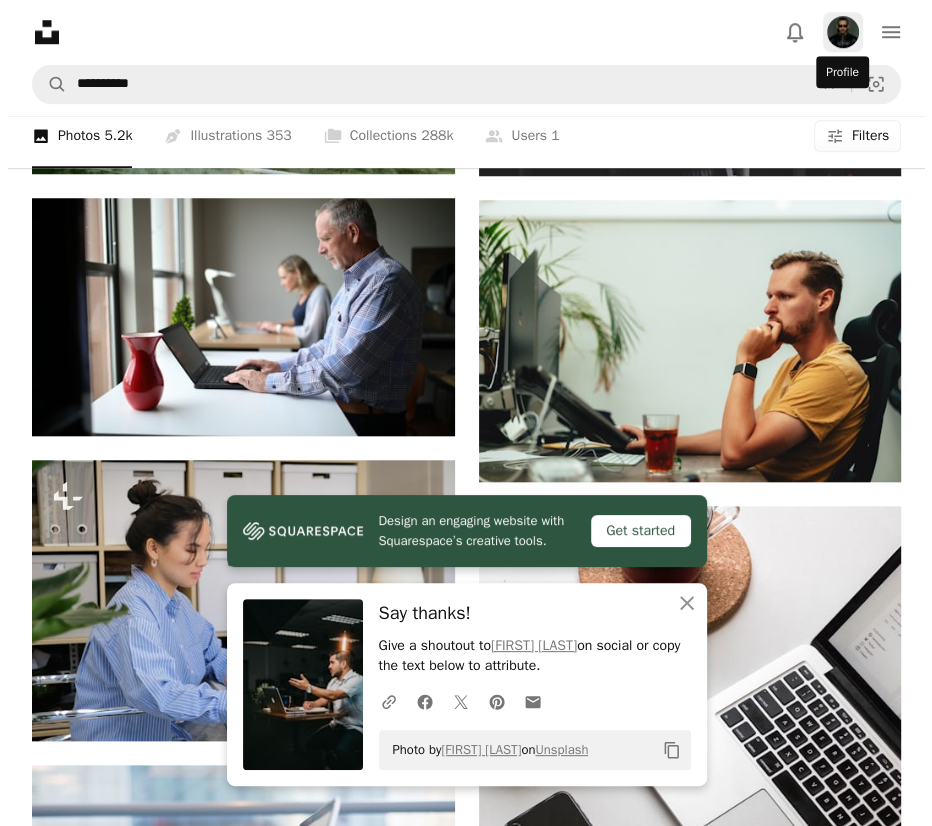 scroll, scrollTop: 0, scrollLeft: 0, axis: both 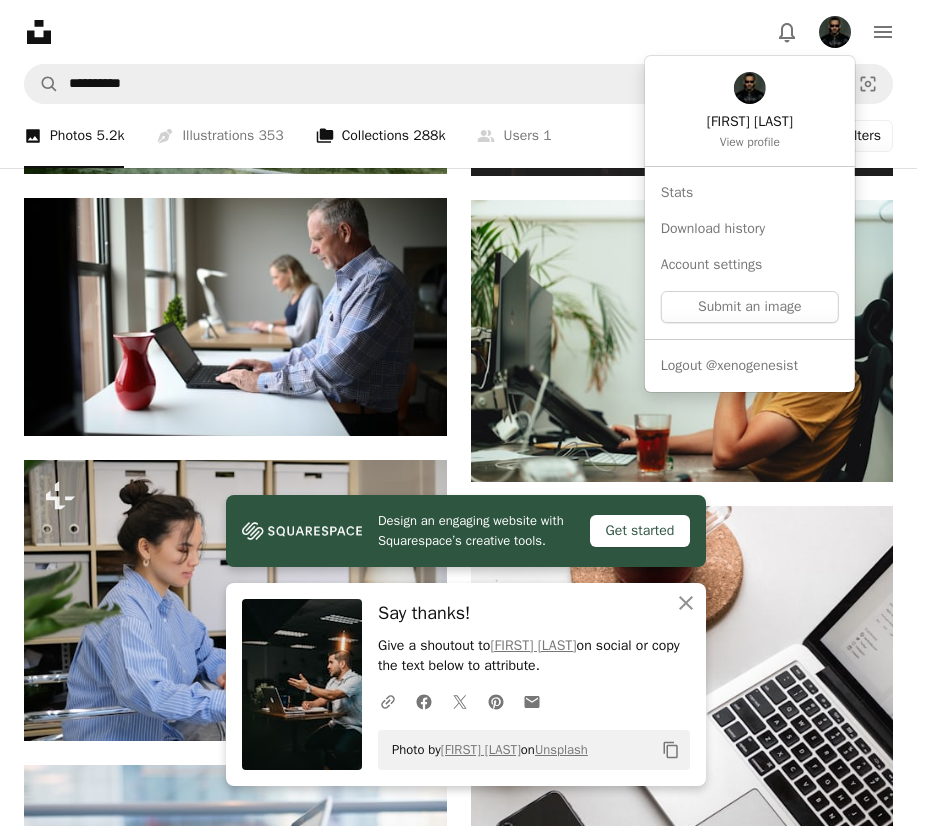 click on "**********" at bounding box center (458, 413) 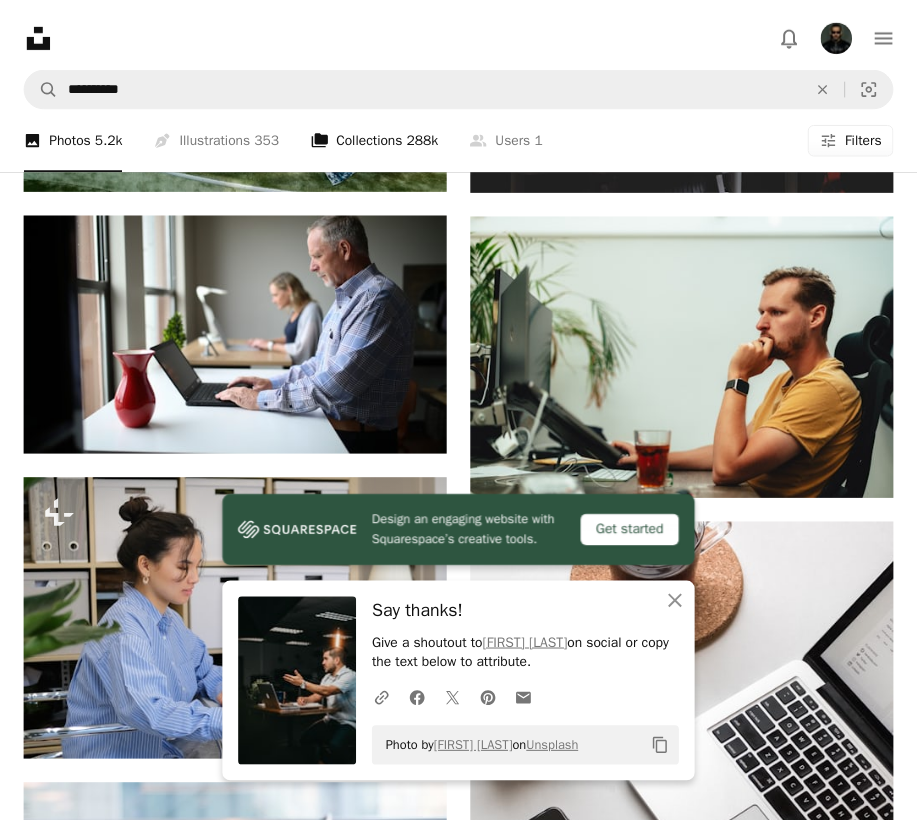 scroll, scrollTop: 1000, scrollLeft: 0, axis: vertical 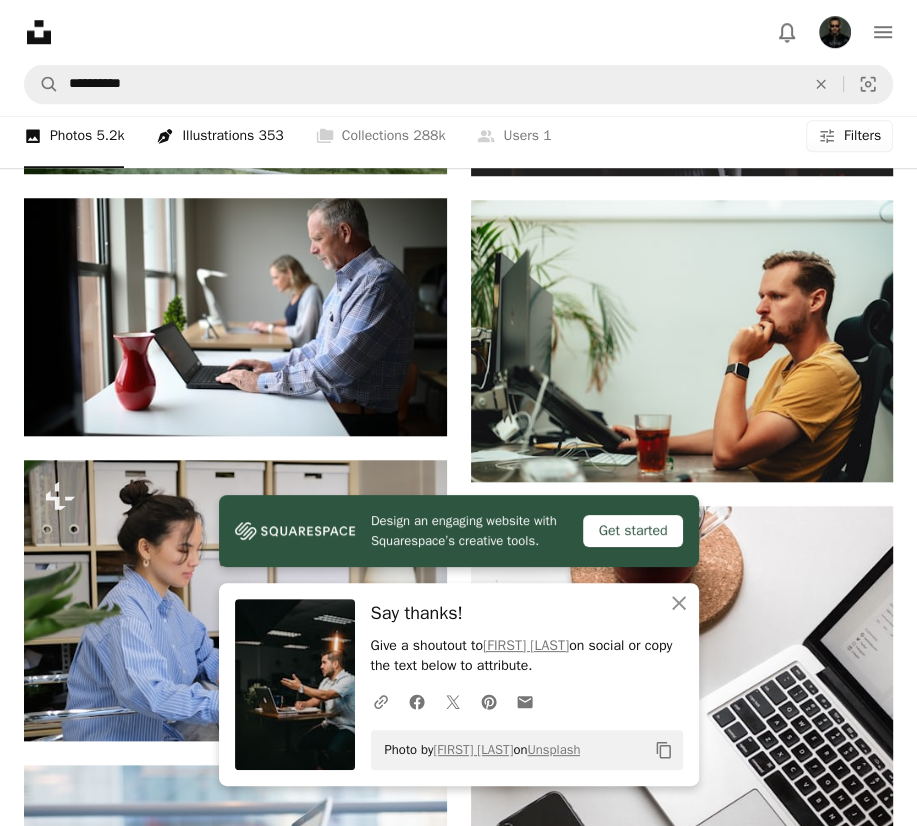 click on "Pen Tool Illustrations   353" at bounding box center (219, 136) 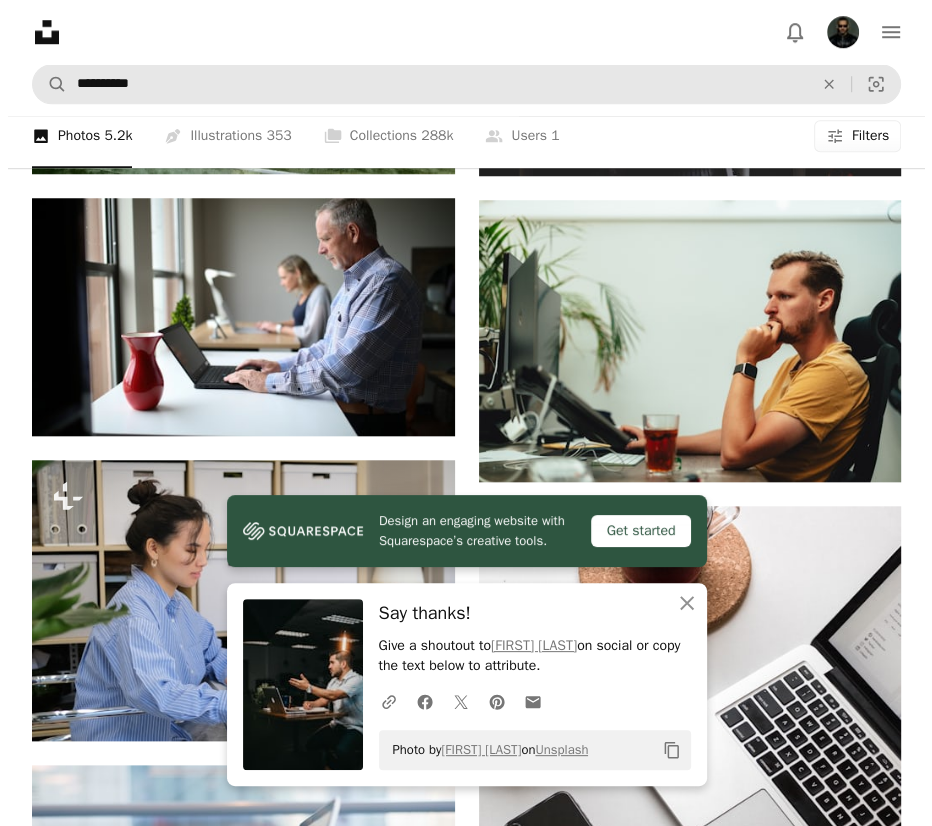 scroll, scrollTop: 0, scrollLeft: 0, axis: both 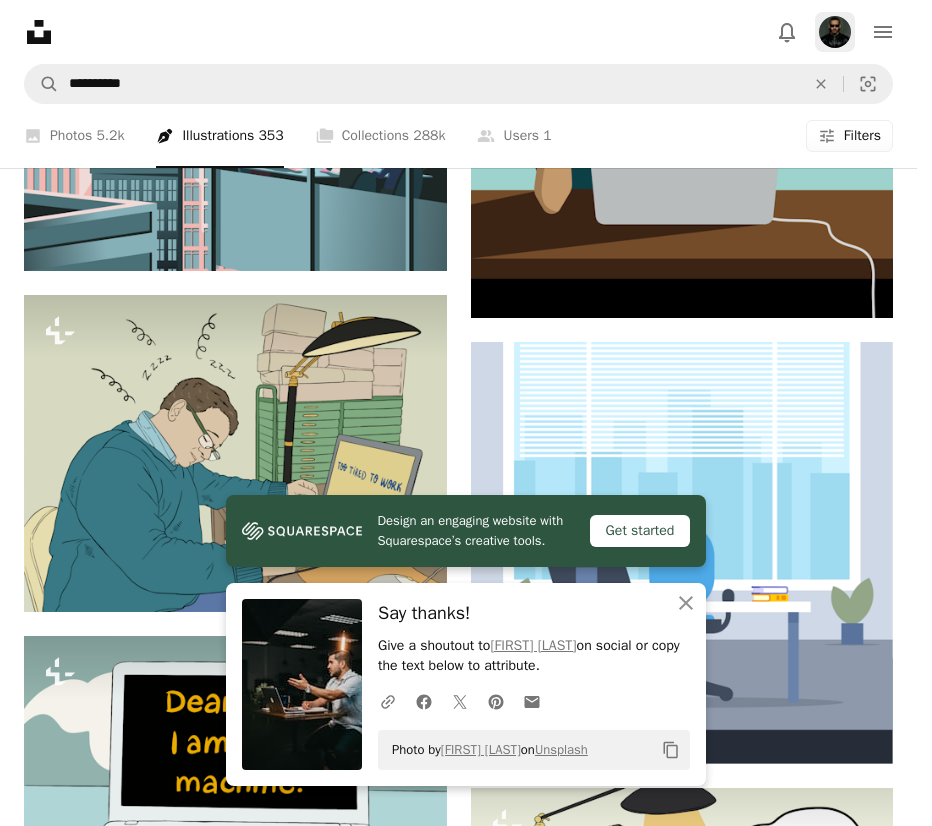 click at bounding box center (835, 32) 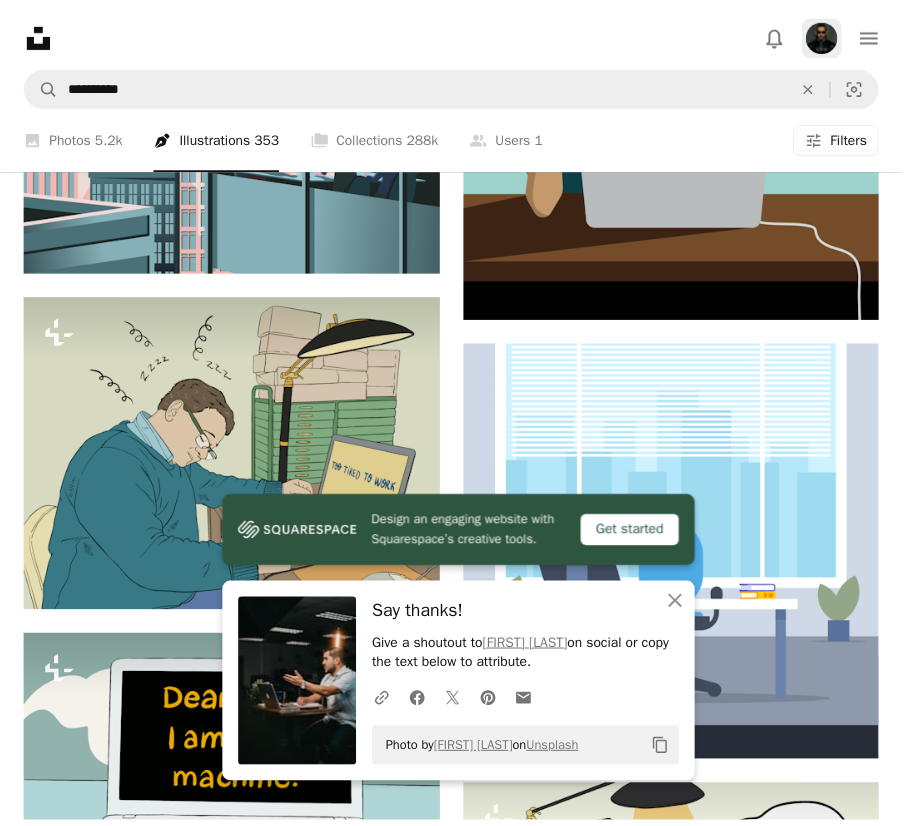 scroll, scrollTop: 0, scrollLeft: 0, axis: both 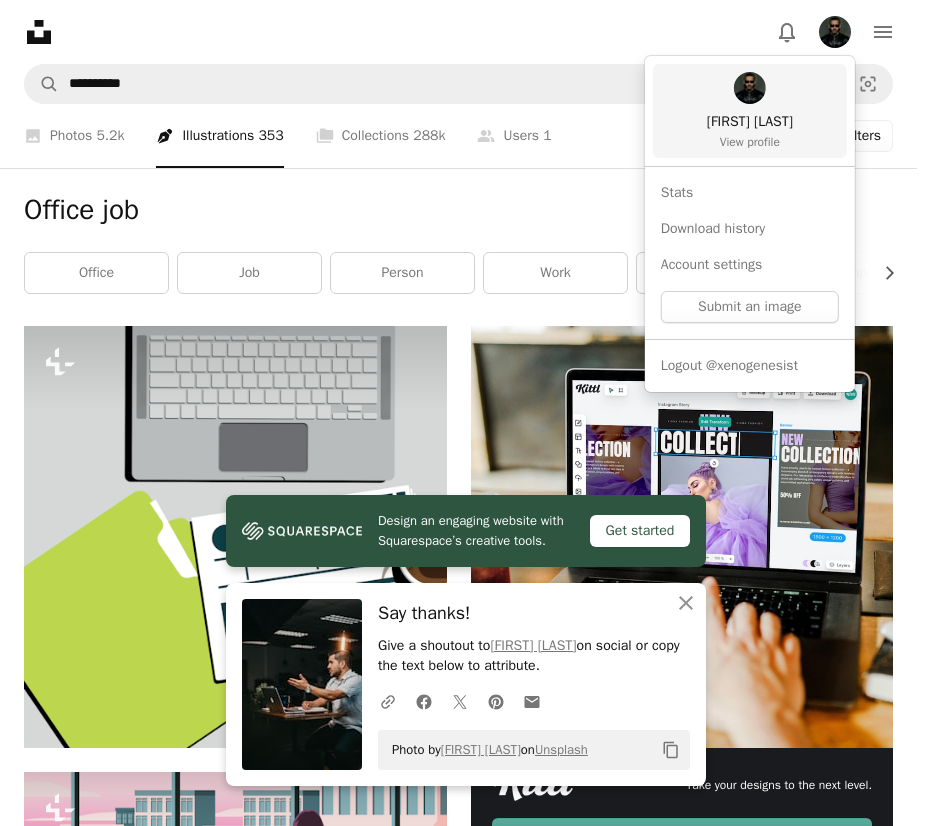 click on "View profile" at bounding box center (750, 142) 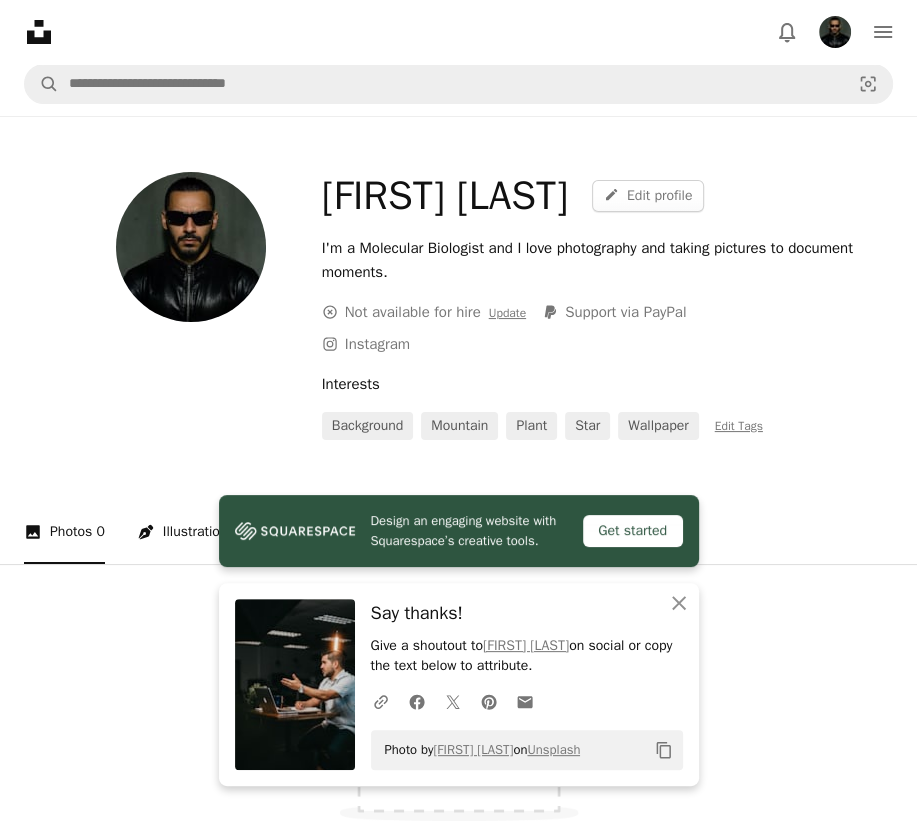 click on "Pen Tool Illustrations   0" at bounding box center (192, 532) 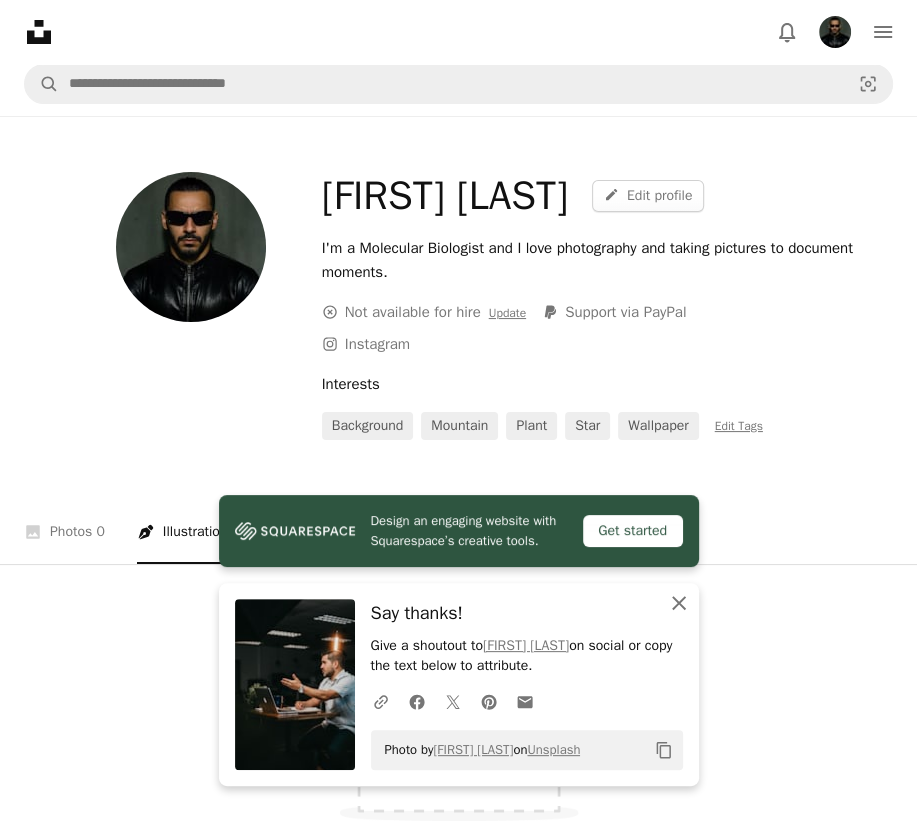 click on "An X shape" 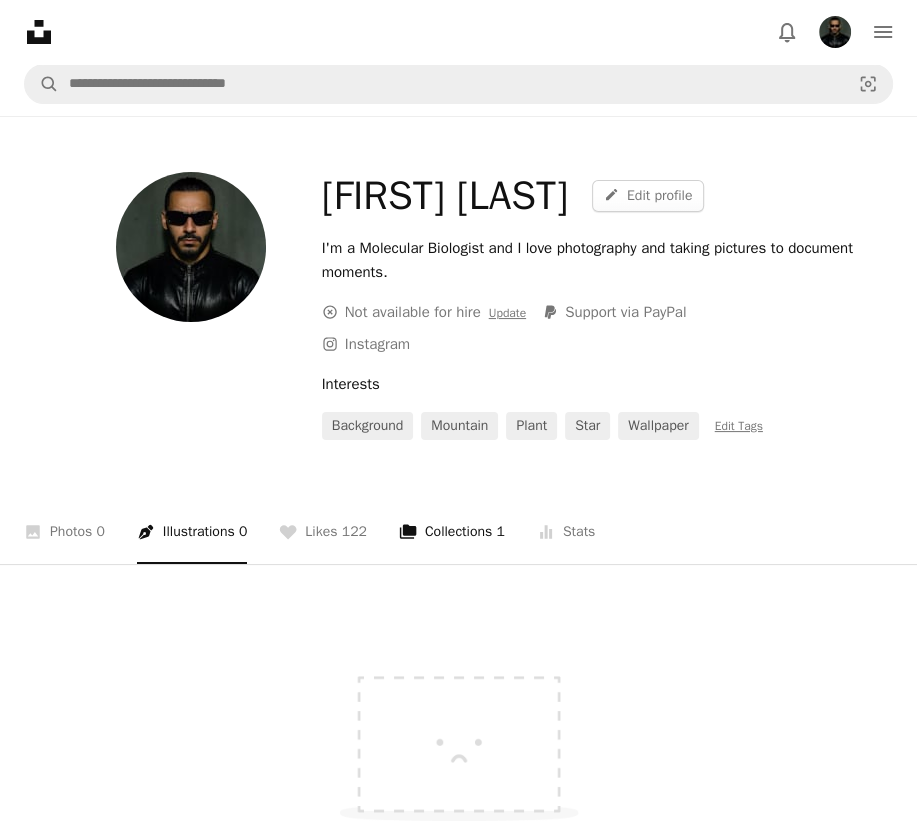 click on "A stack of folders Collections   1" at bounding box center [452, 532] 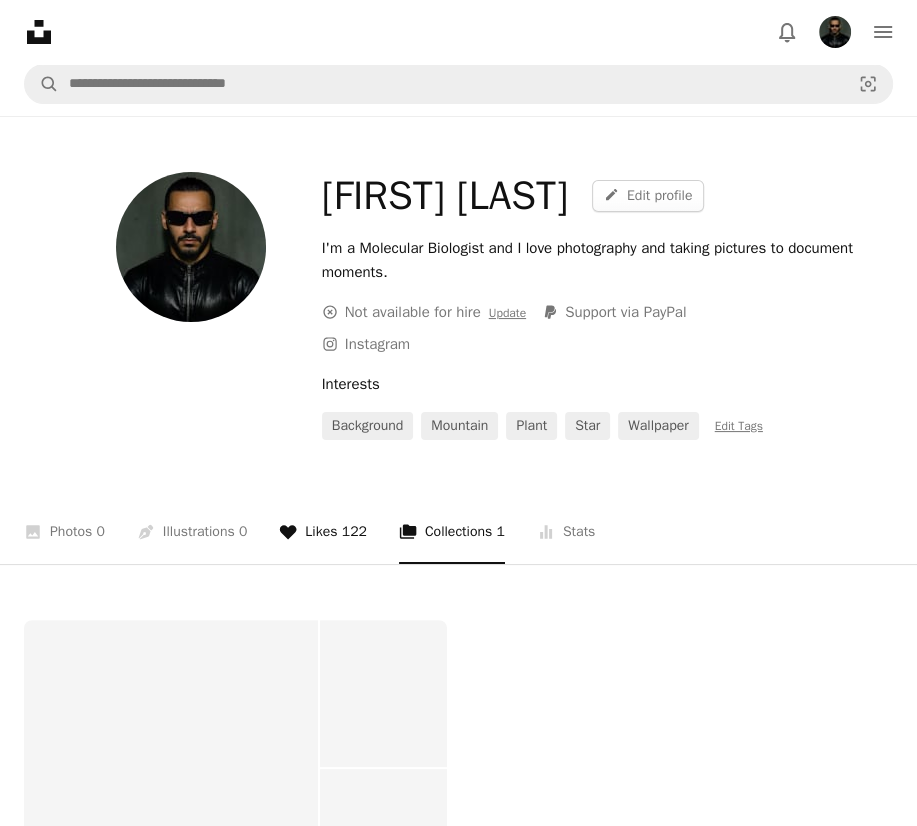 click on "A heart Likes   [NUMBER]" at bounding box center [323, 532] 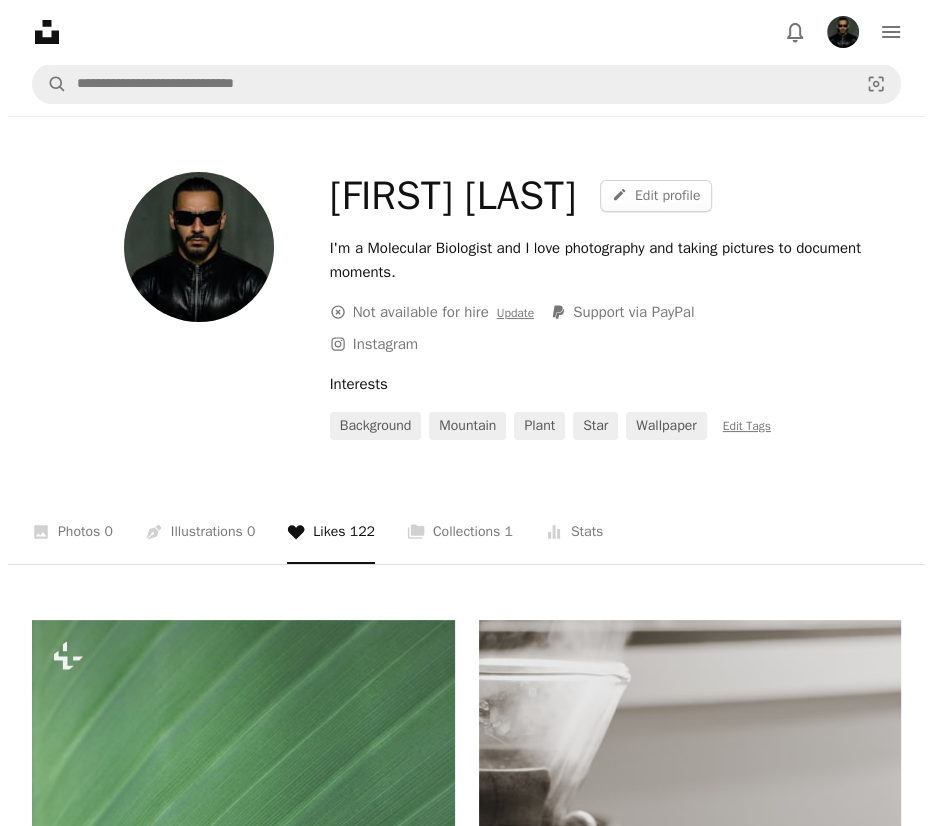 scroll, scrollTop: 3400, scrollLeft: 0, axis: vertical 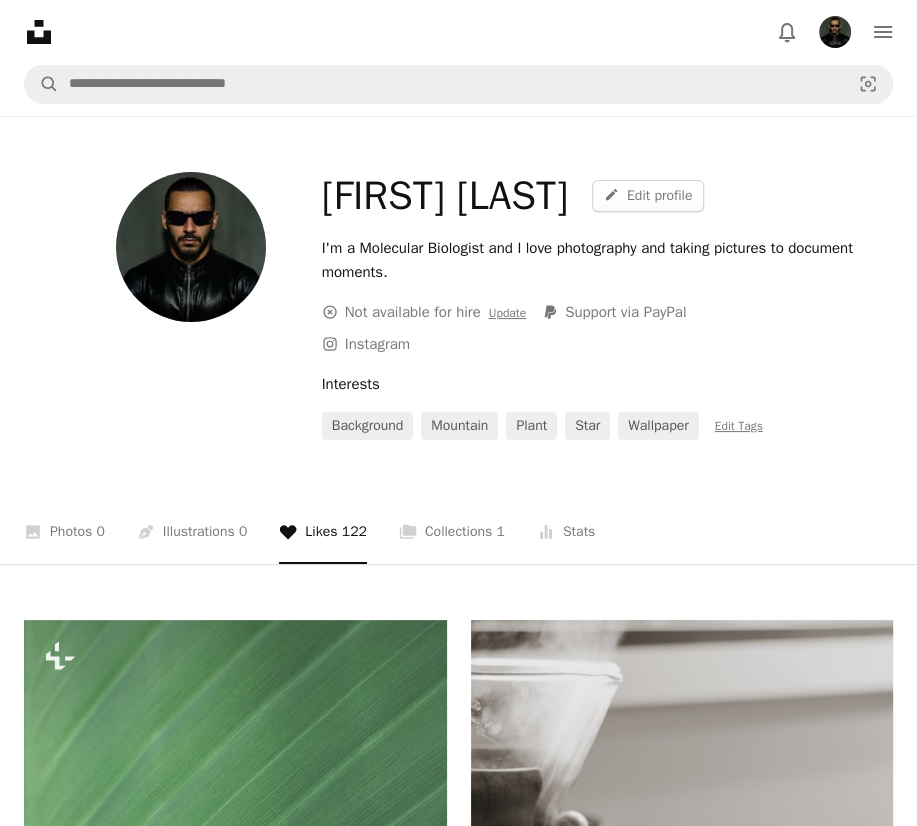click at bounding box center [235, 3474] 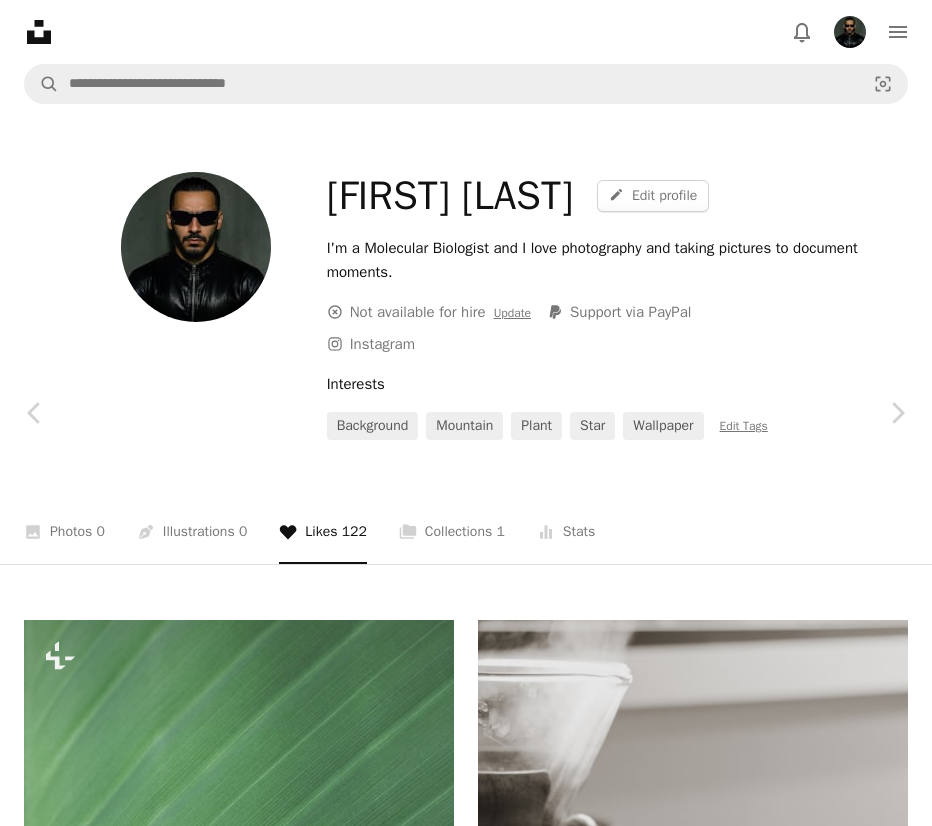 click at bounding box center (458, 21549) 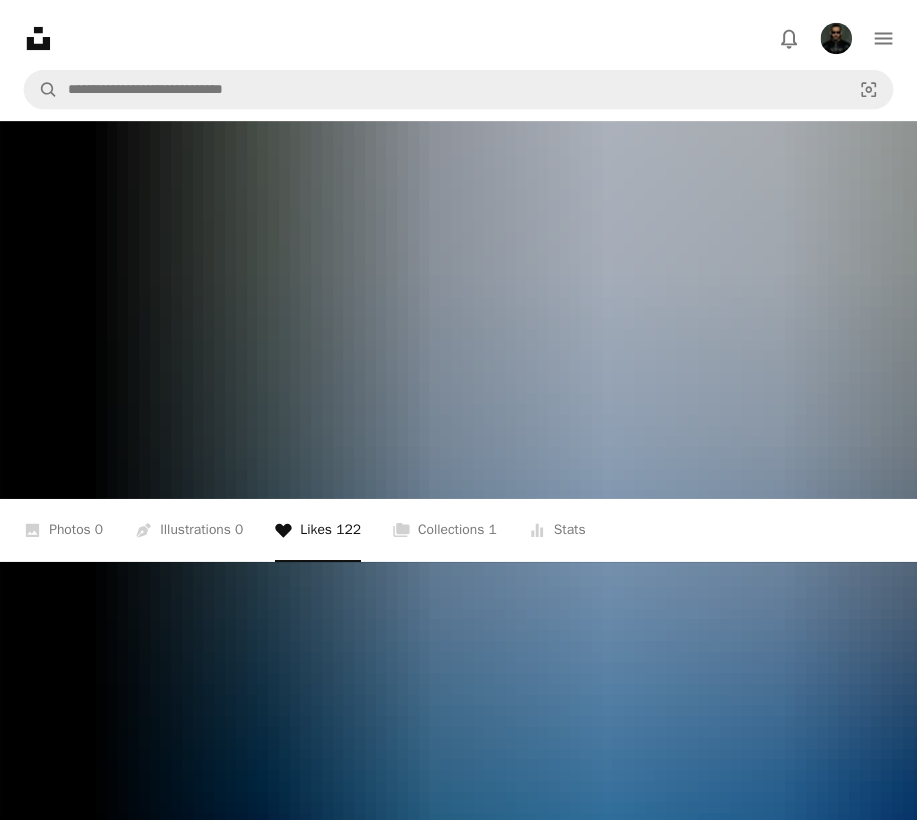 scroll, scrollTop: 264, scrollLeft: 0, axis: vertical 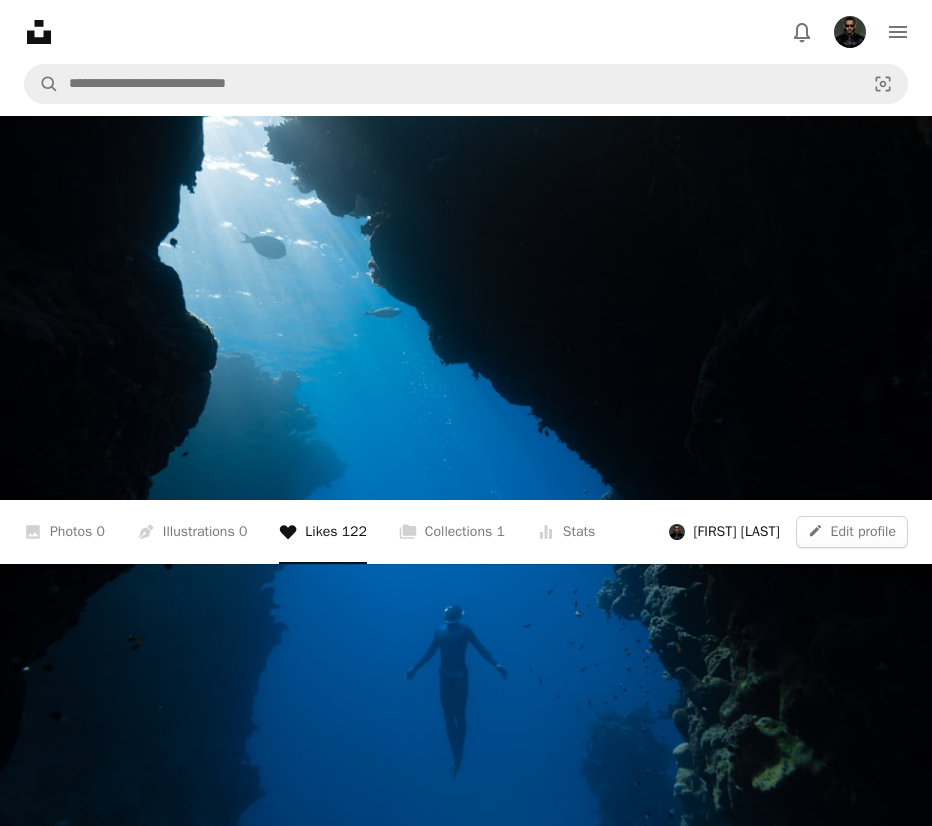 click at bounding box center [466, 435] 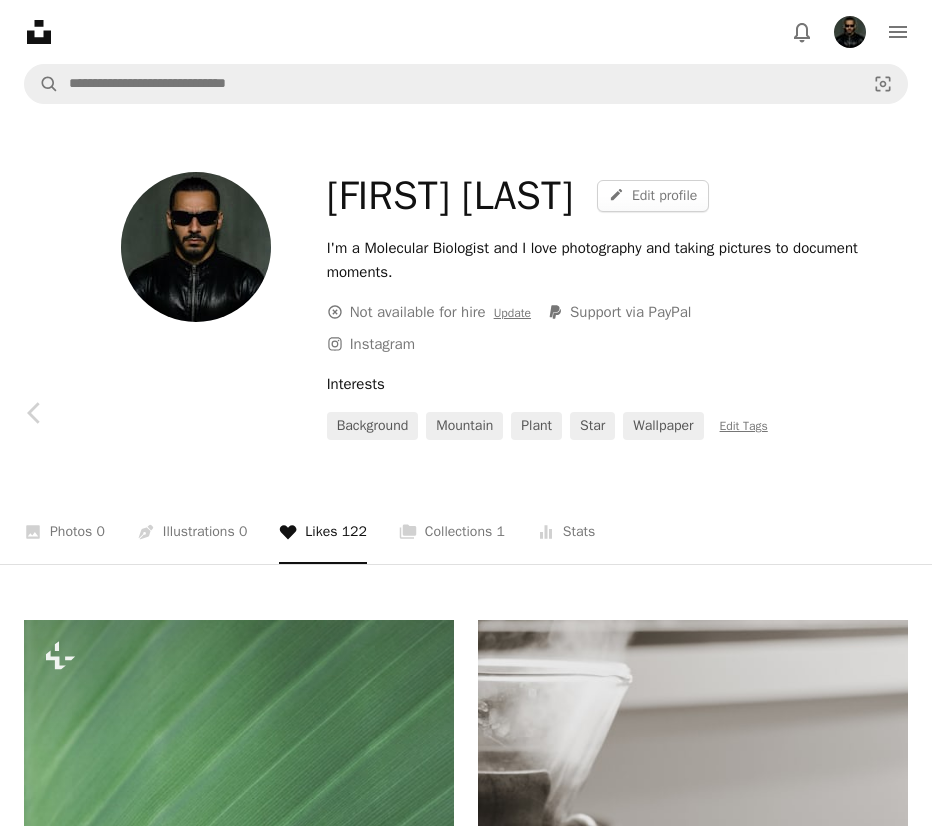 click on "Chevron right" at bounding box center [897, 413] 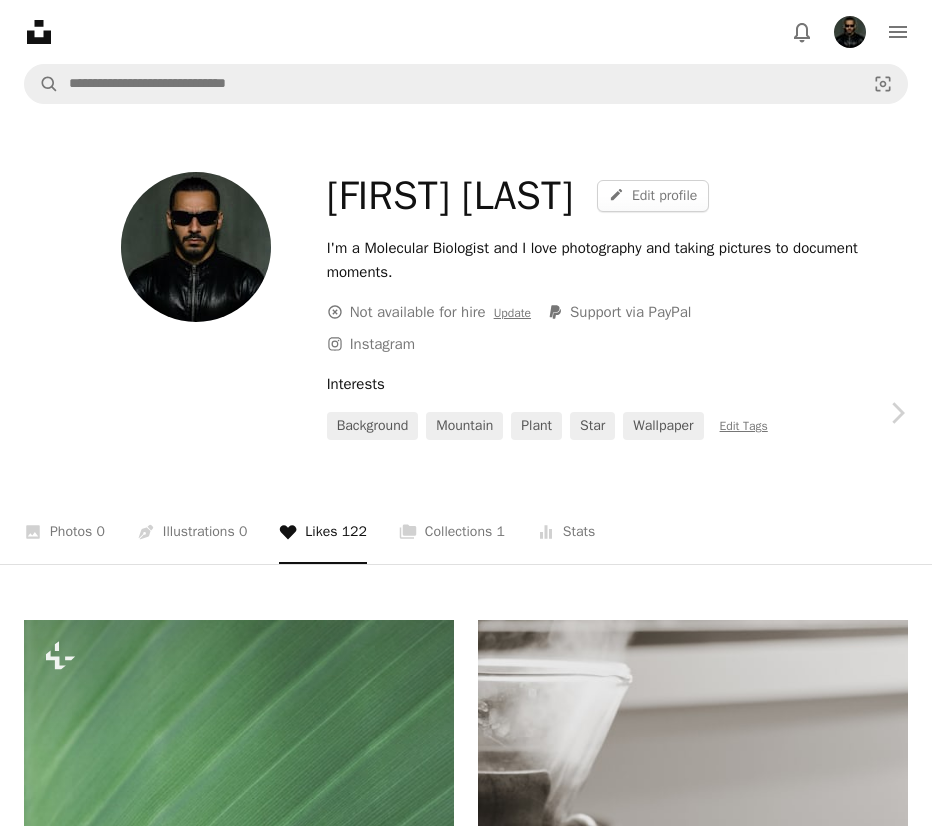 click on "Chevron left" 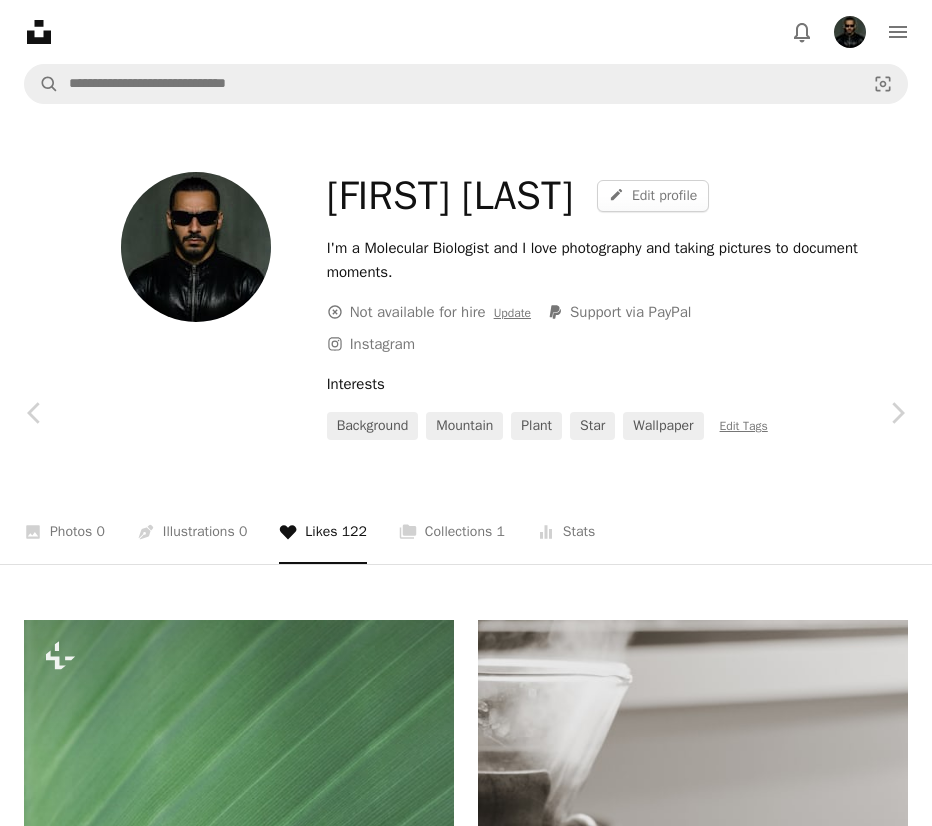 click on "An X shape" at bounding box center [20, 20] 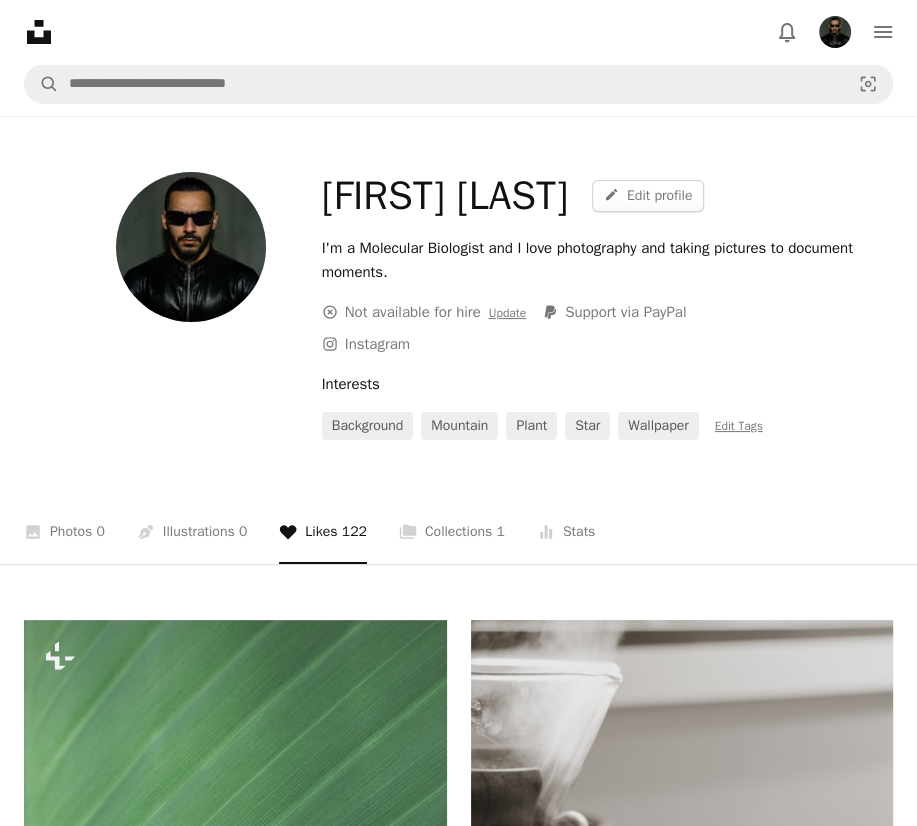 click on "Arrow pointing down" 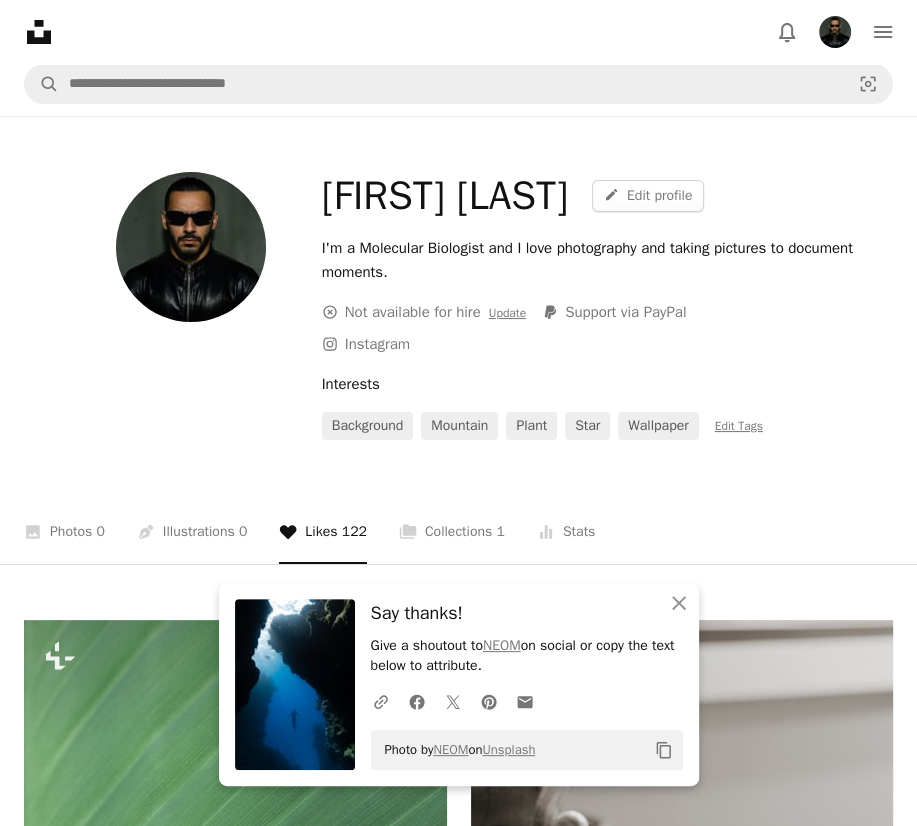 click on "Unsplash logo Unsplash Home A photo Pen Tool A stack of folders Download Bell navigation menu" at bounding box center (458, 32) 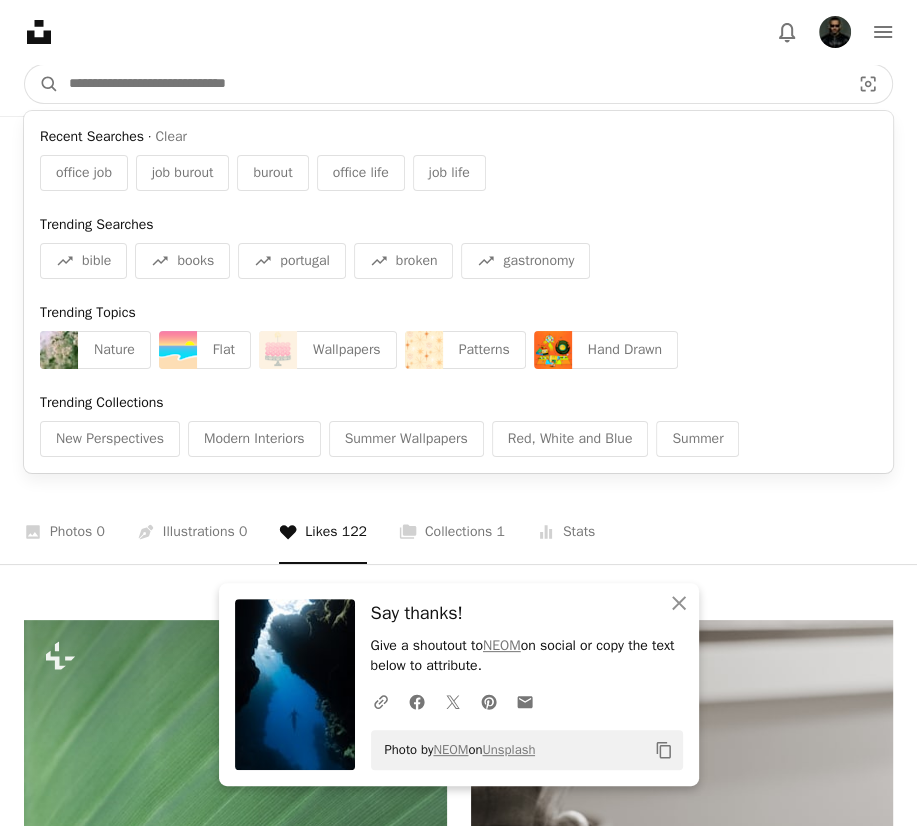 click at bounding box center [451, 84] 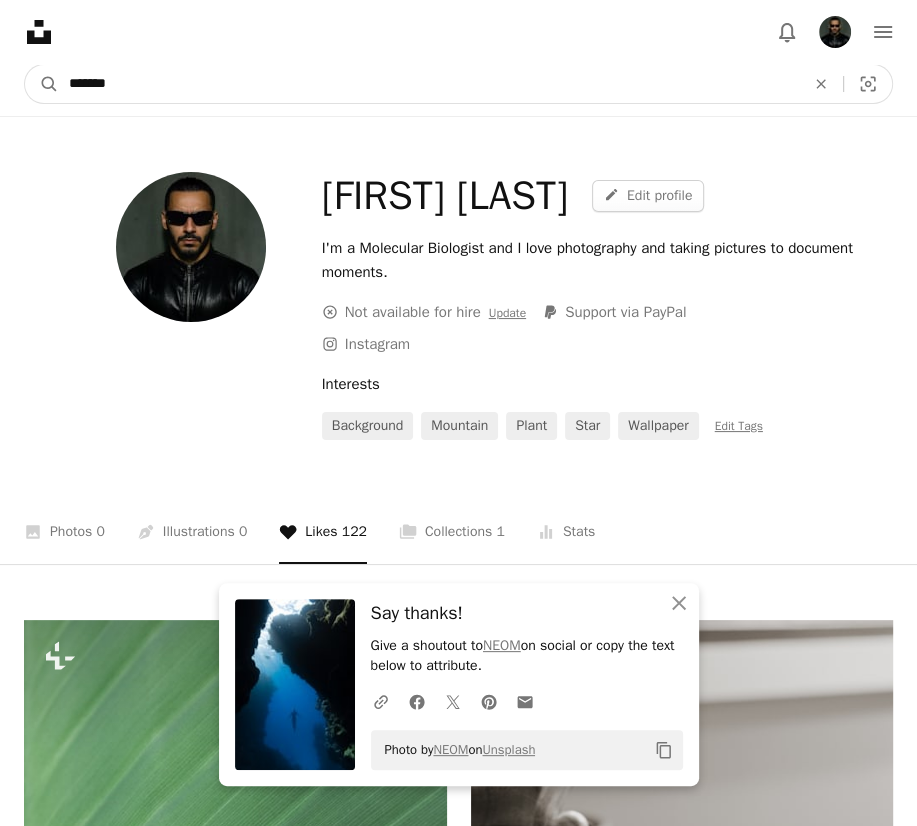 type on "*******" 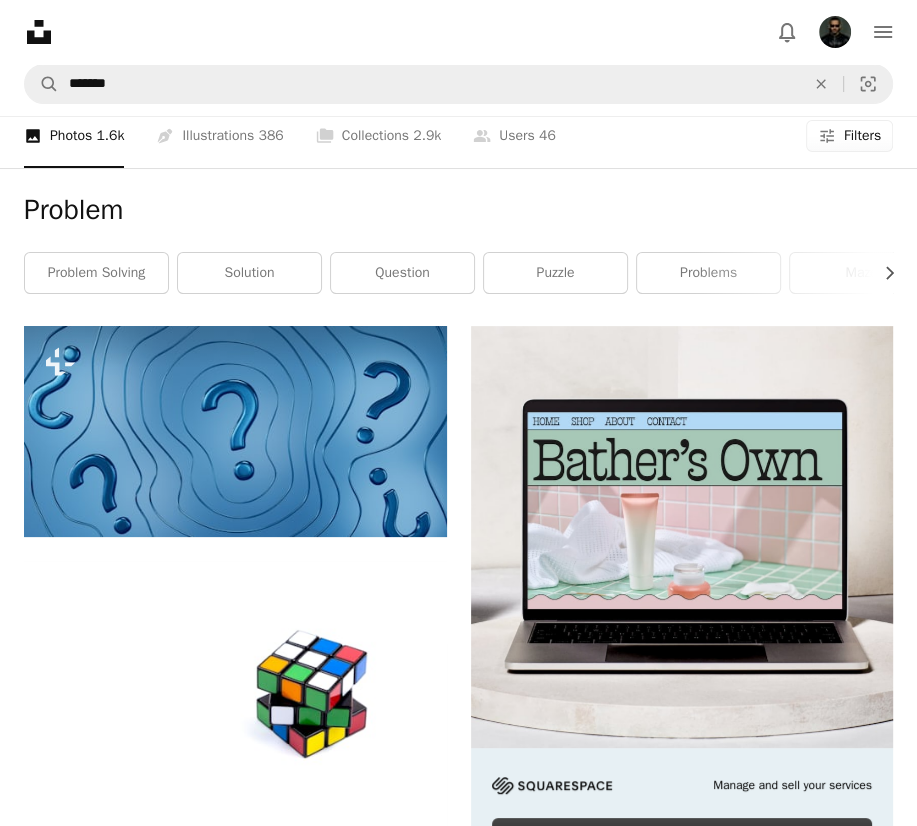 scroll, scrollTop: 2000, scrollLeft: 0, axis: vertical 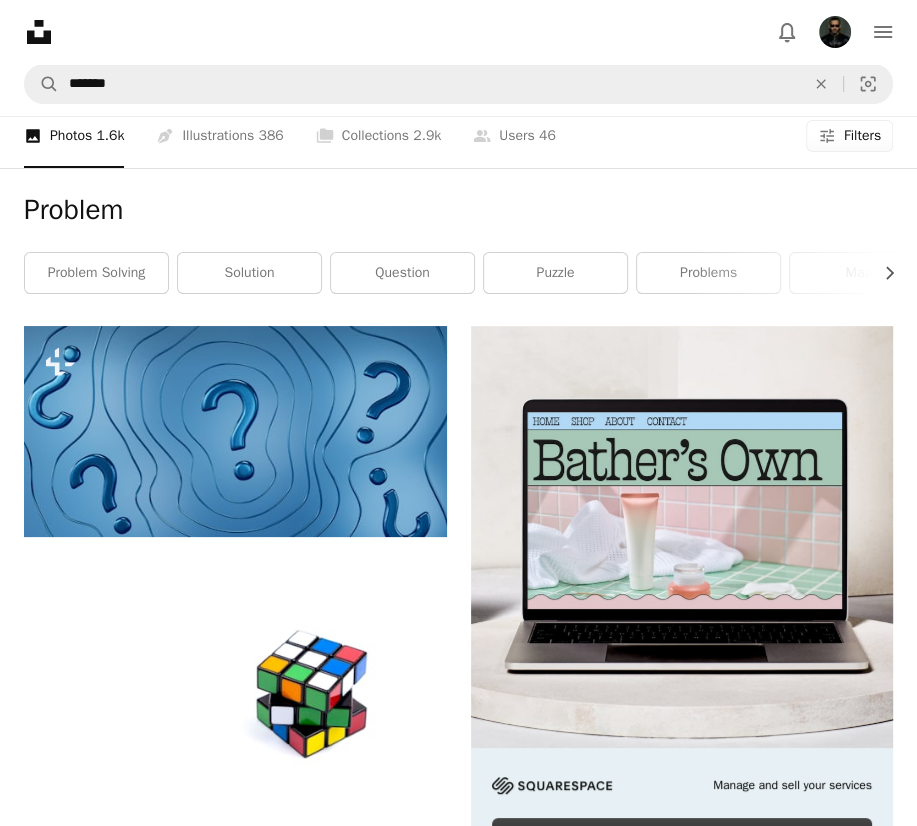 click 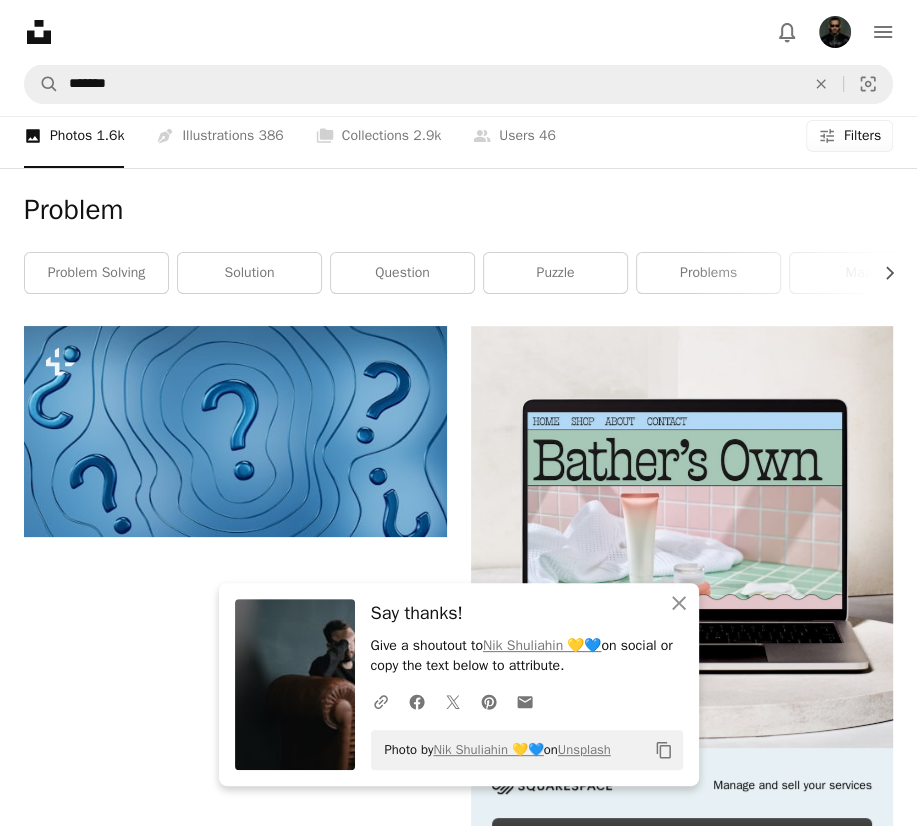 scroll, scrollTop: 2300, scrollLeft: 0, axis: vertical 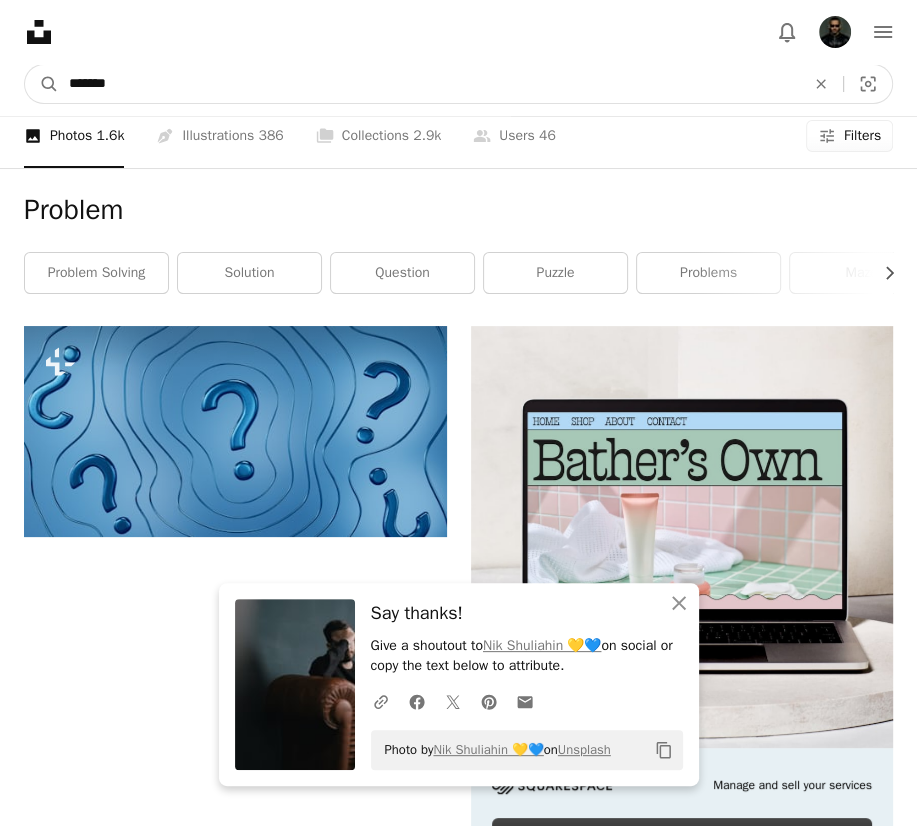 click on "*******" at bounding box center (429, 84) 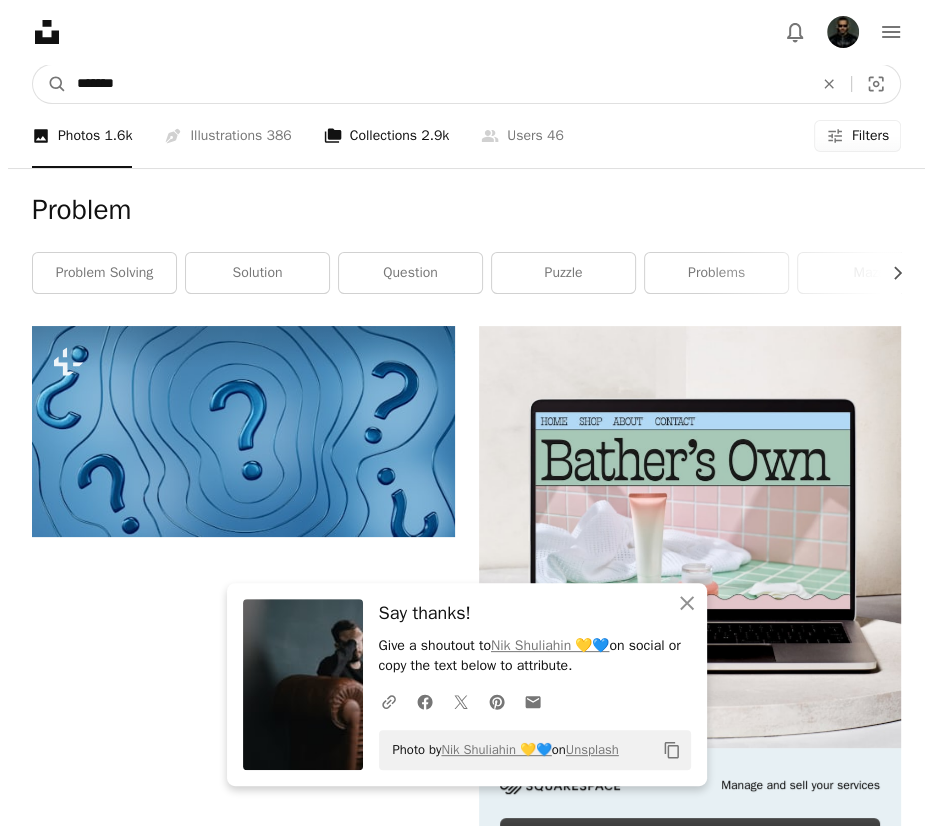 scroll, scrollTop: 2126, scrollLeft: 0, axis: vertical 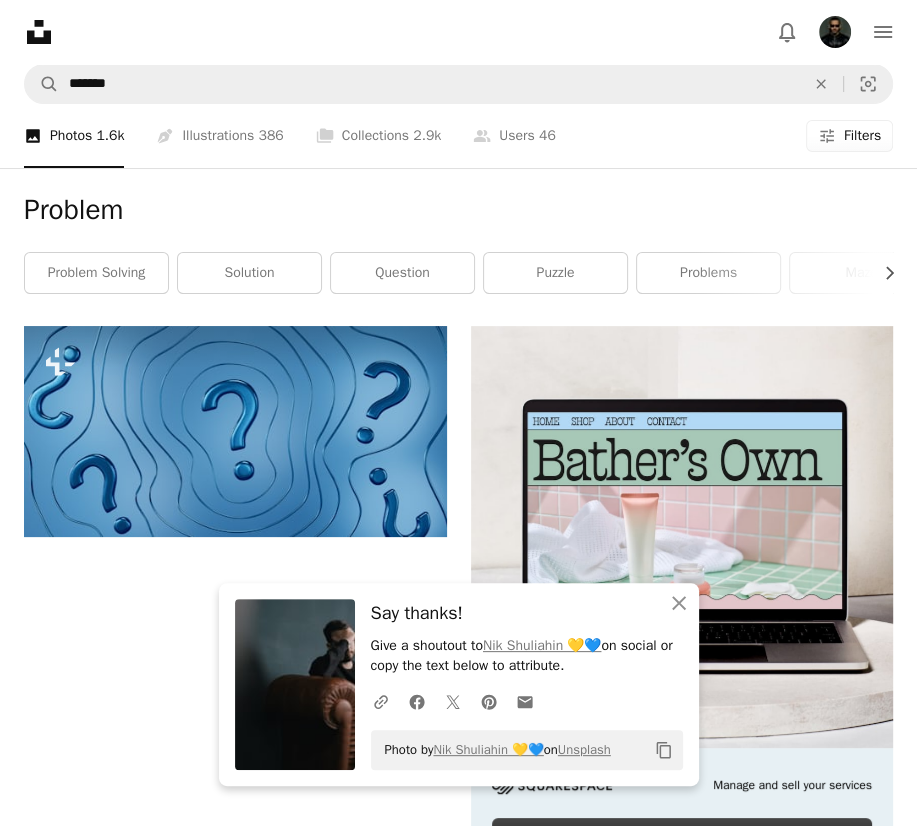click at bounding box center [682, 2444] 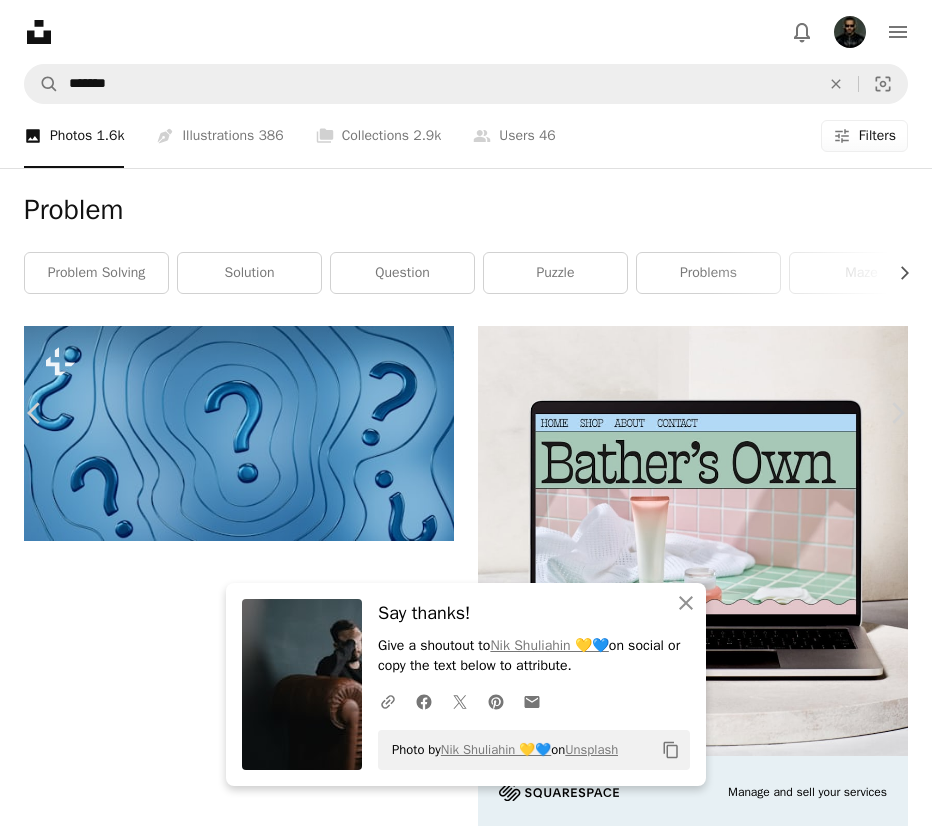 scroll, scrollTop: 528, scrollLeft: 0, axis: vertical 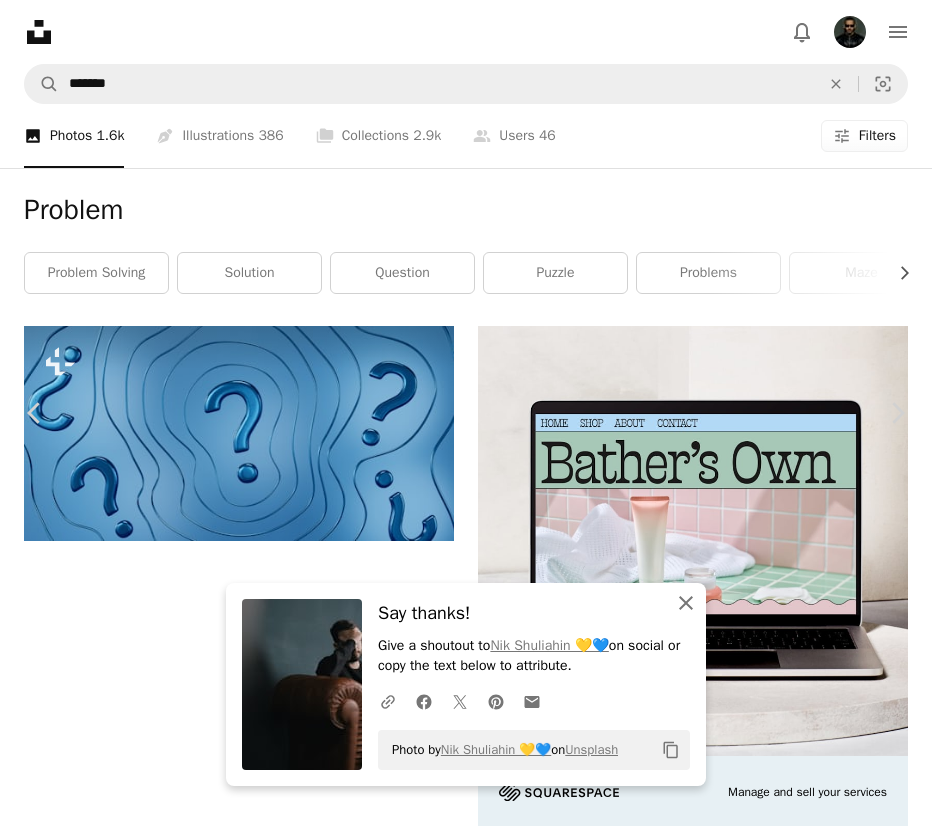 click on "An X shape Close" at bounding box center [686, 603] 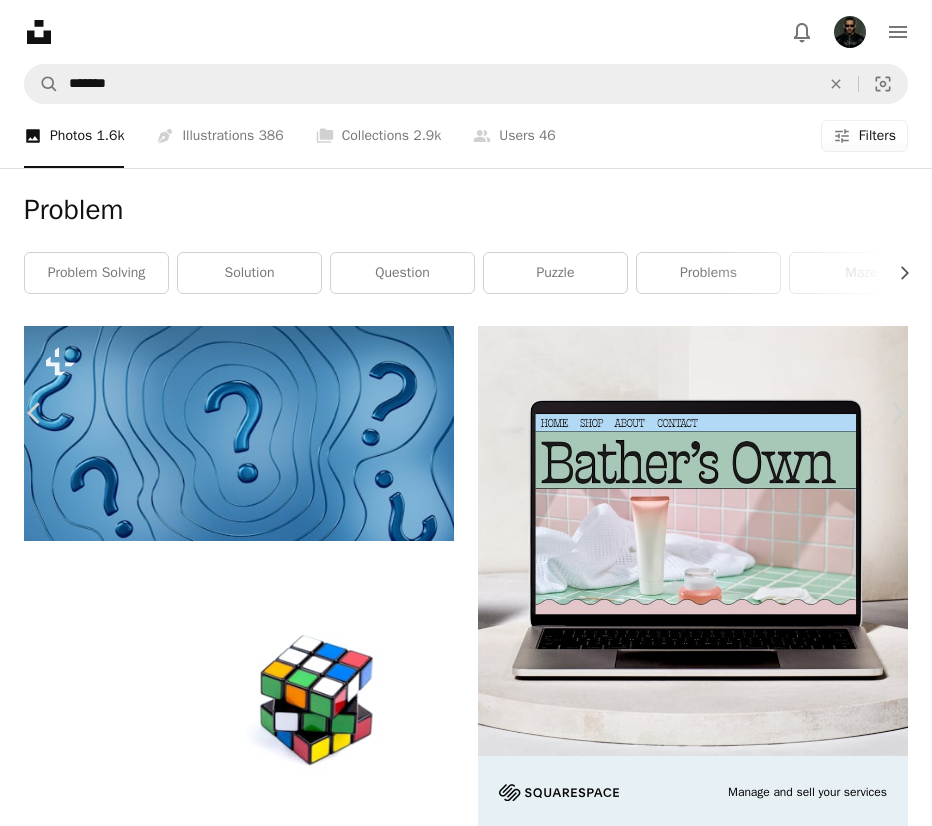 scroll, scrollTop: 0, scrollLeft: 0, axis: both 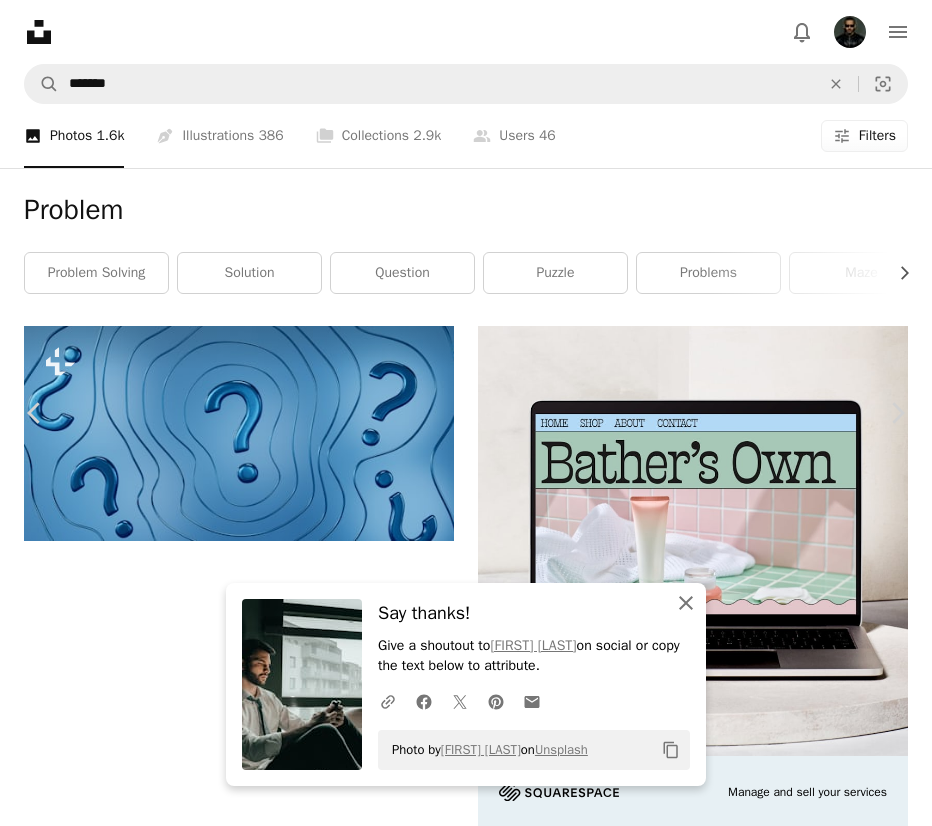 click on "An X shape" 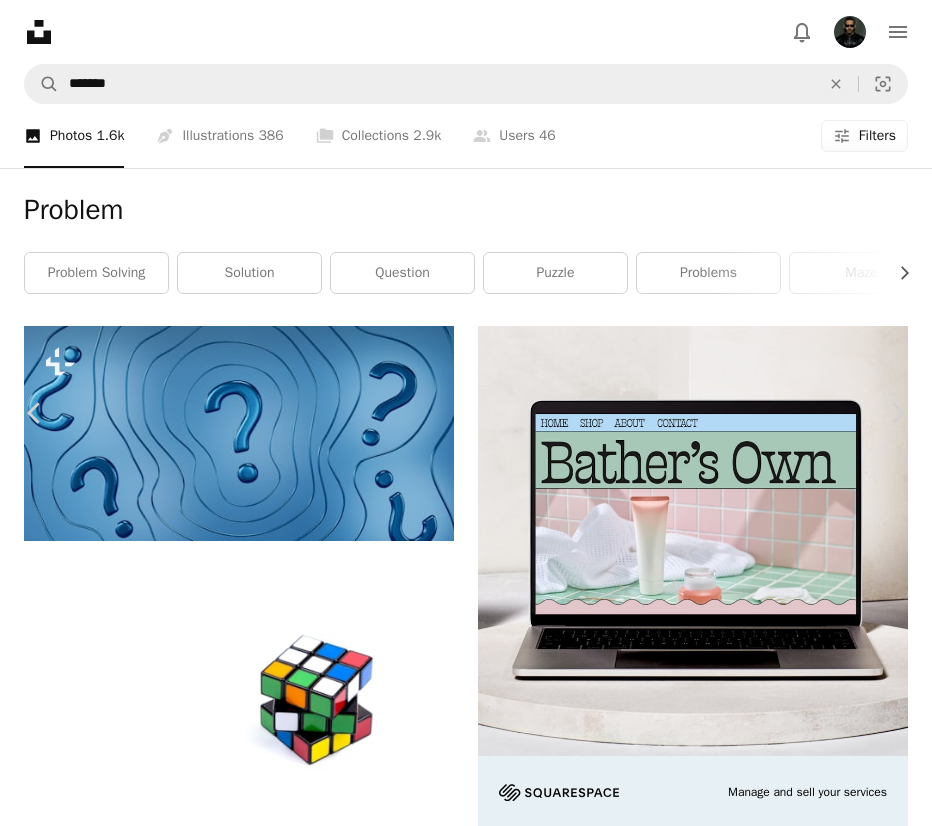 scroll, scrollTop: 5700, scrollLeft: 0, axis: vertical 